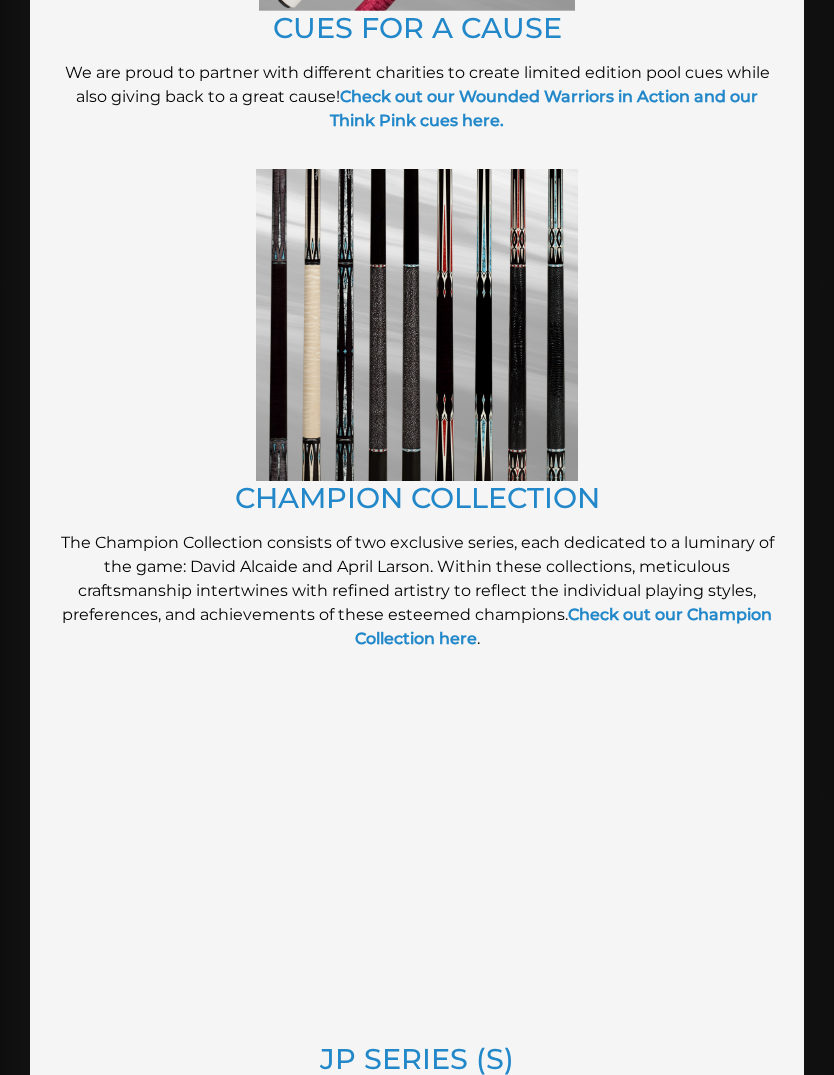 scroll, scrollTop: 985, scrollLeft: 0, axis: vertical 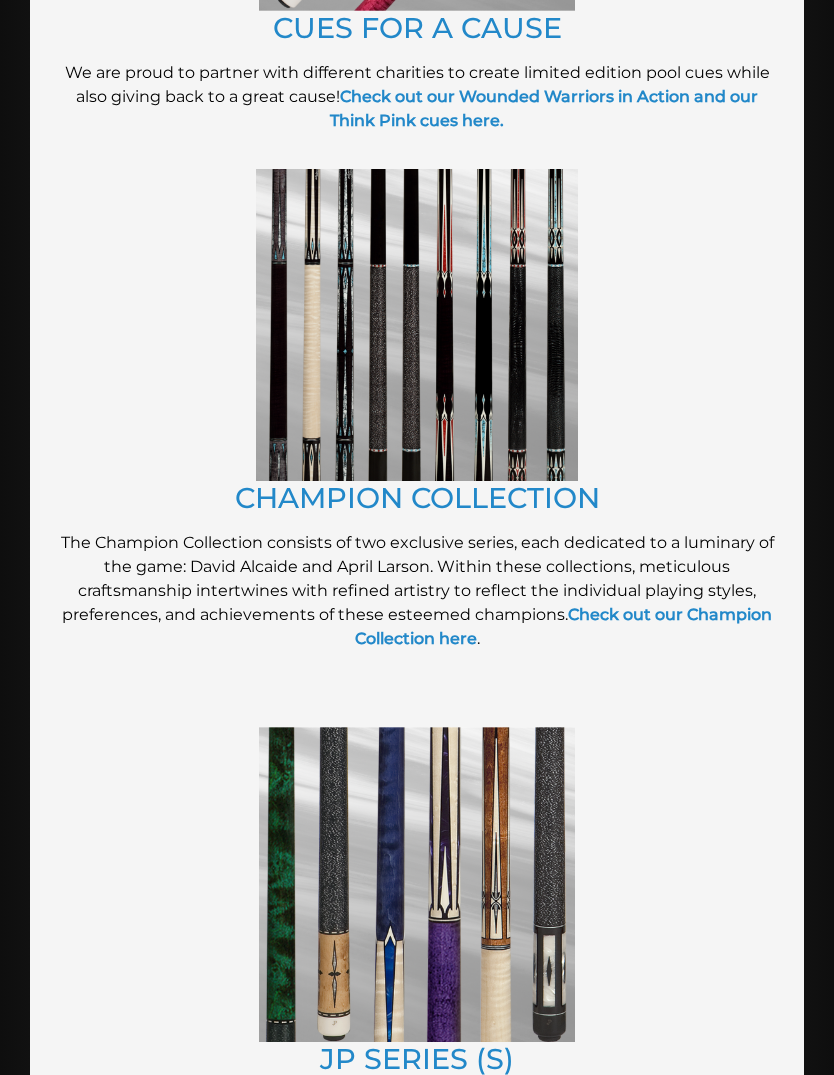 click on "CHAMPION COLLECTION" at bounding box center [417, 498] 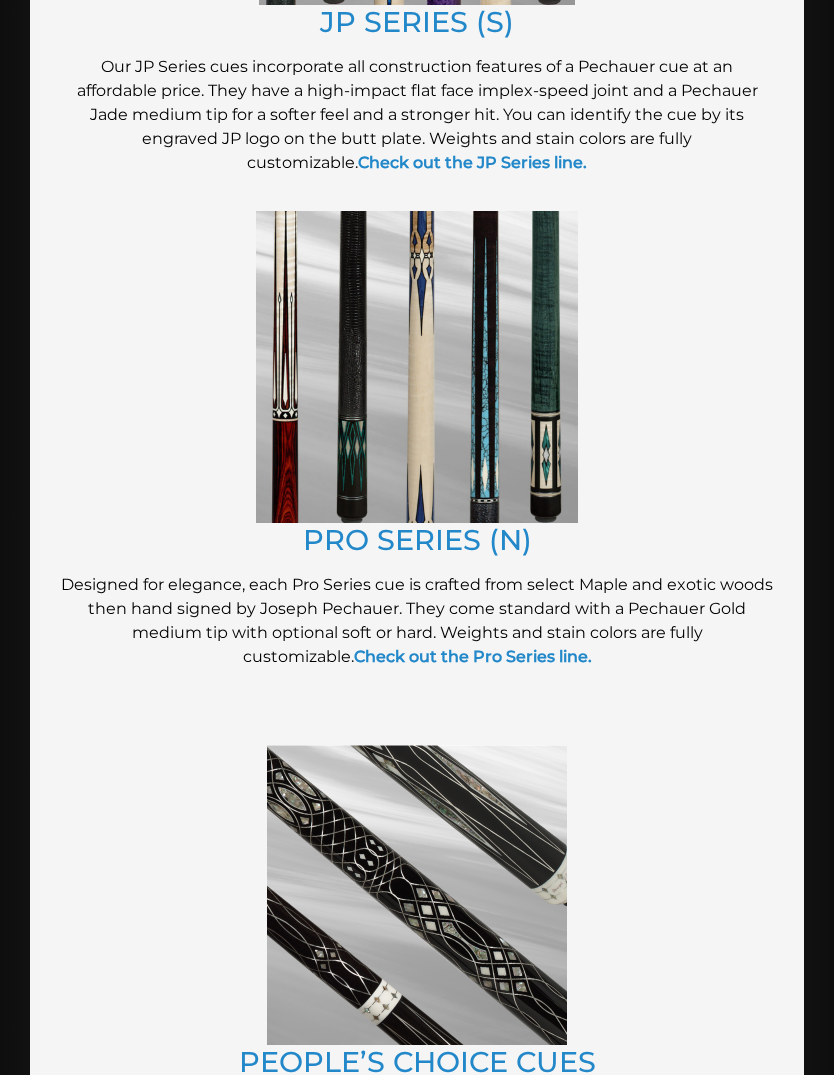 scroll, scrollTop: 2074, scrollLeft: 0, axis: vertical 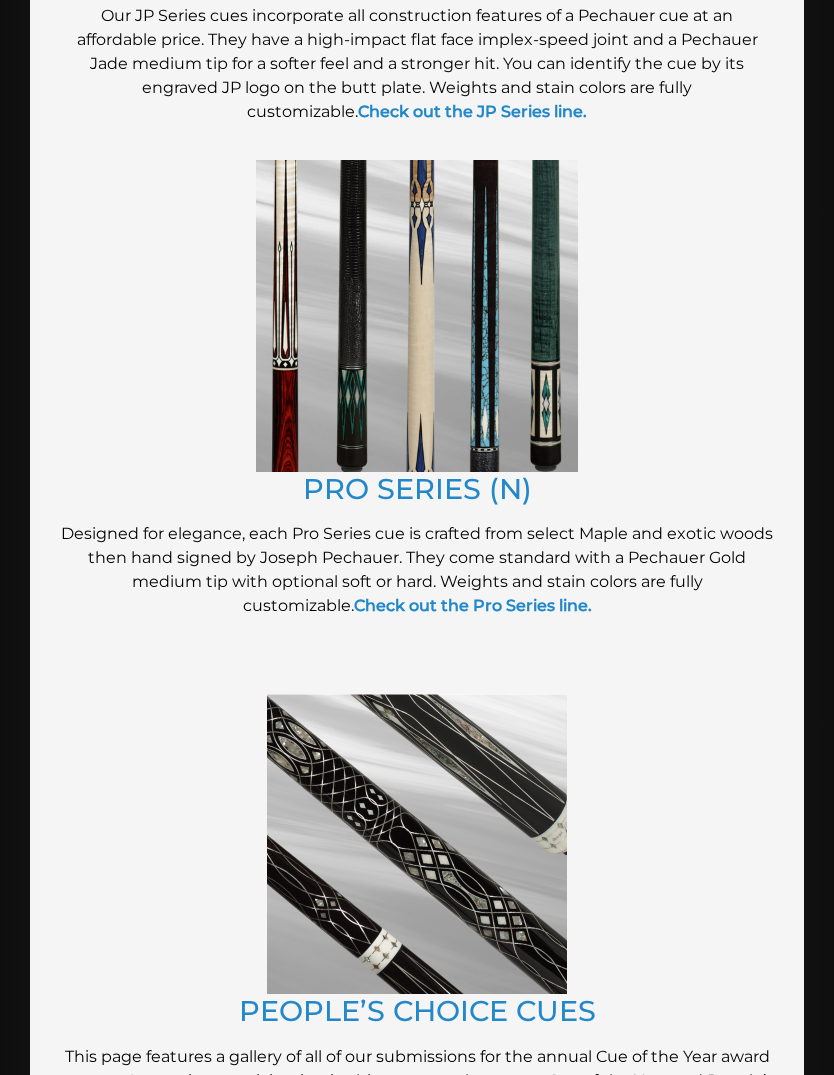 click on "PRO SERIES (N)" at bounding box center (417, 488) 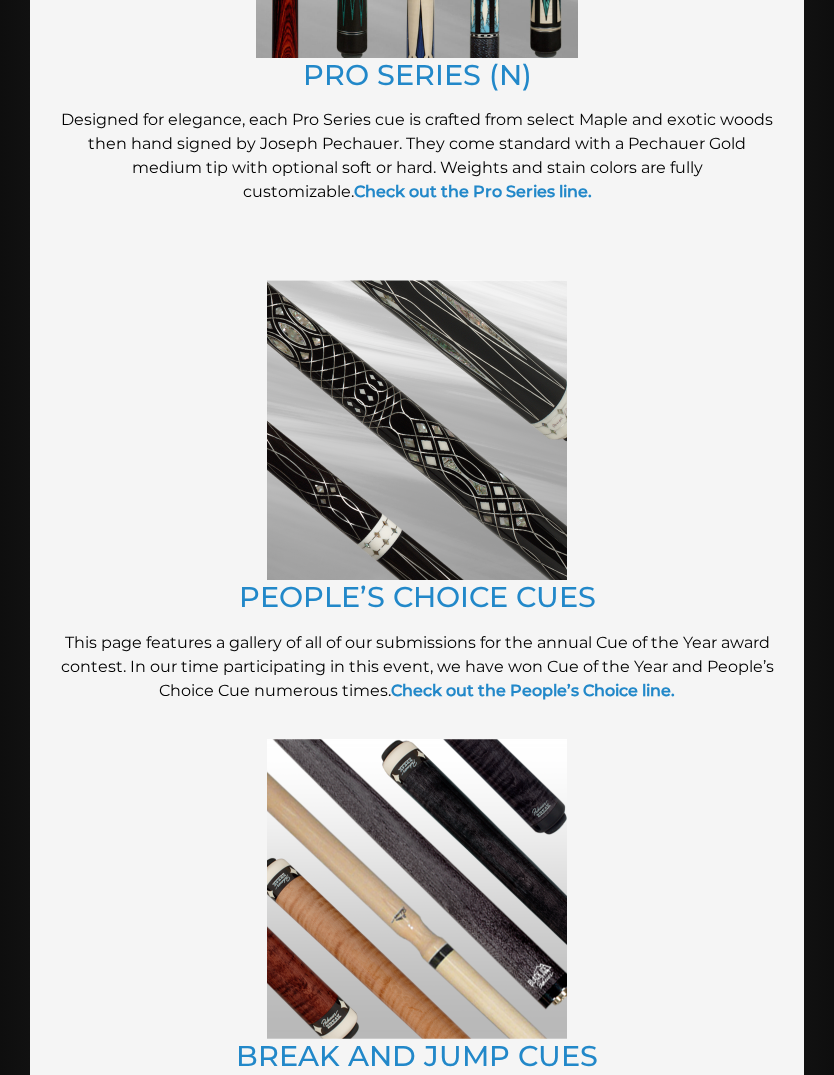 scroll, scrollTop: 2494, scrollLeft: 0, axis: vertical 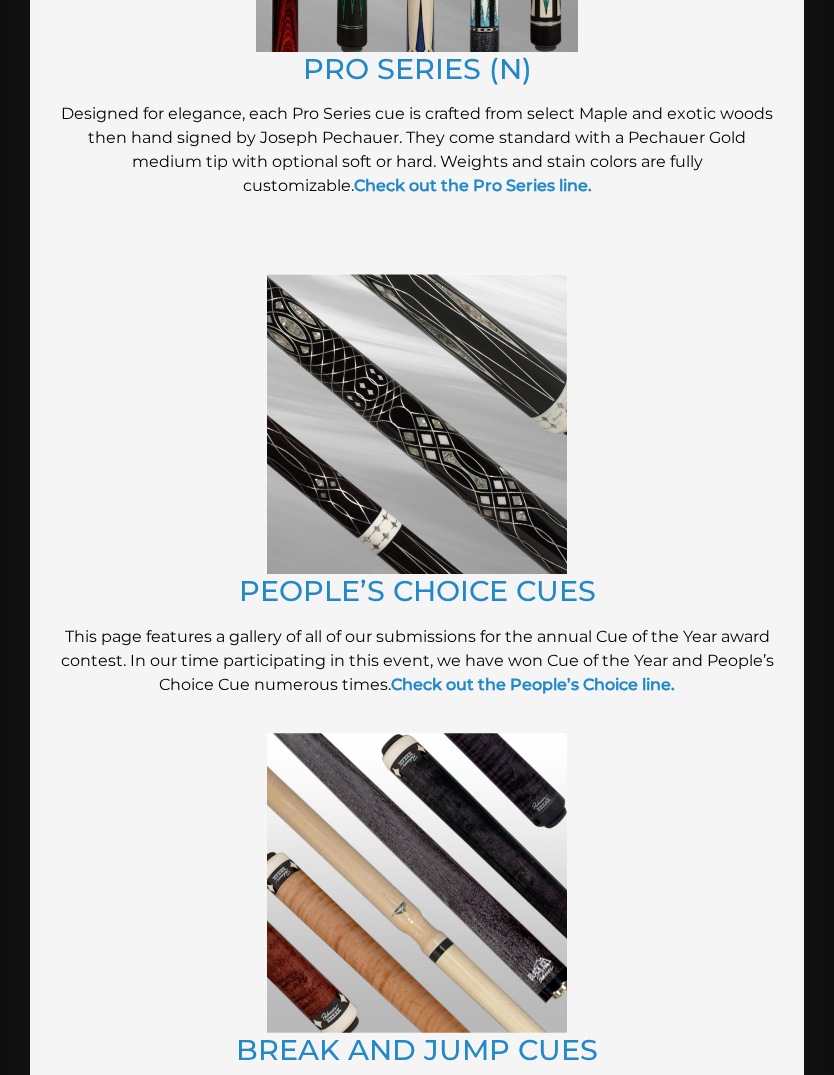 click on "PEOPLE’S CHOICE CUES" at bounding box center (417, 590) 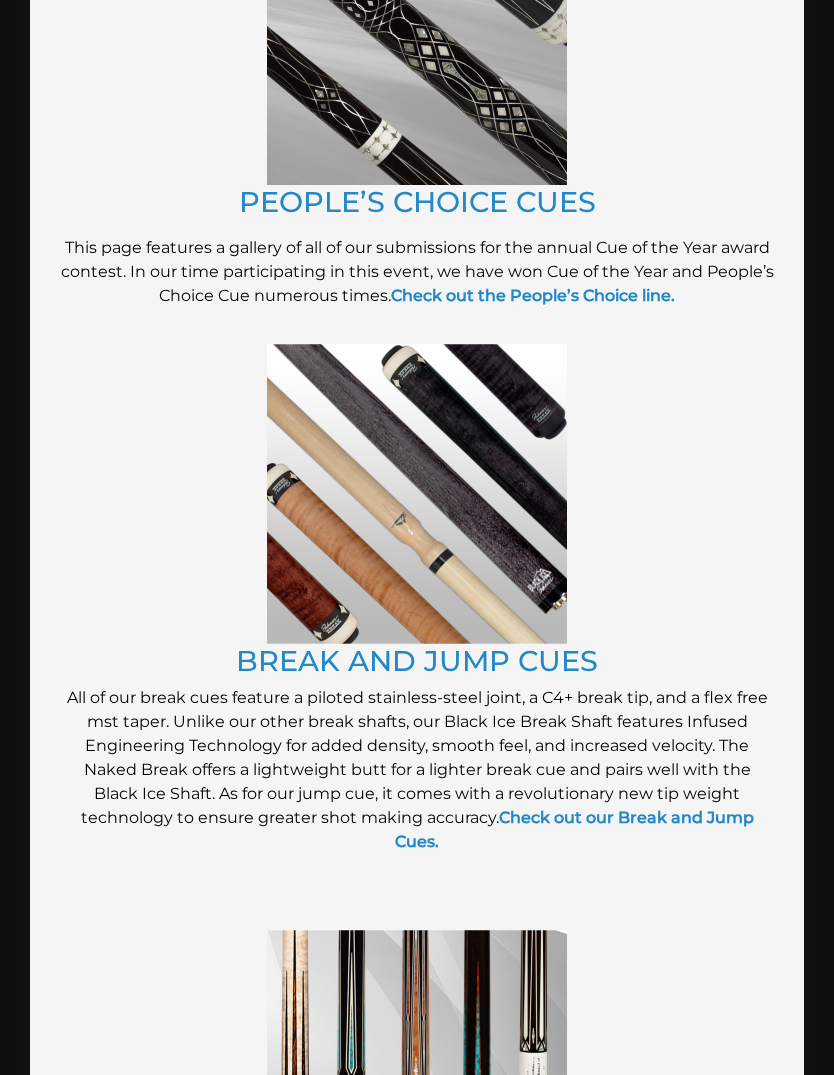 scroll, scrollTop: 2918, scrollLeft: 0, axis: vertical 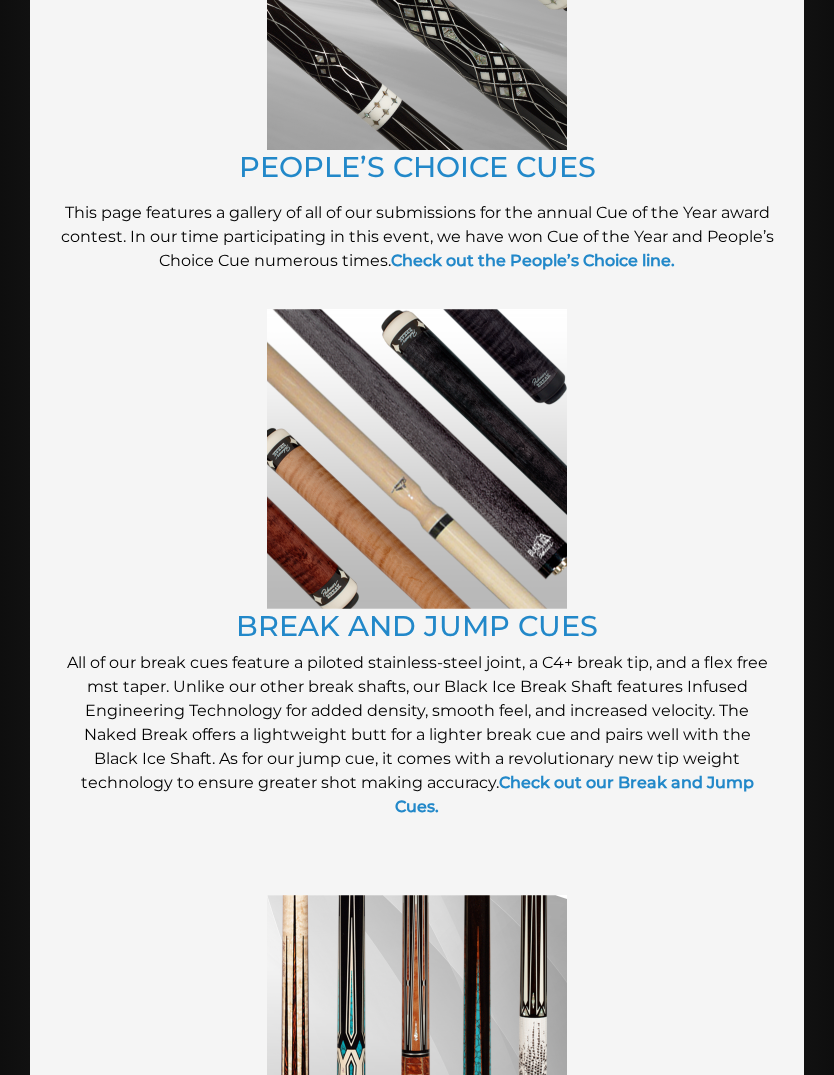 click on "BREAK AND JUMP CUES" at bounding box center (417, 625) 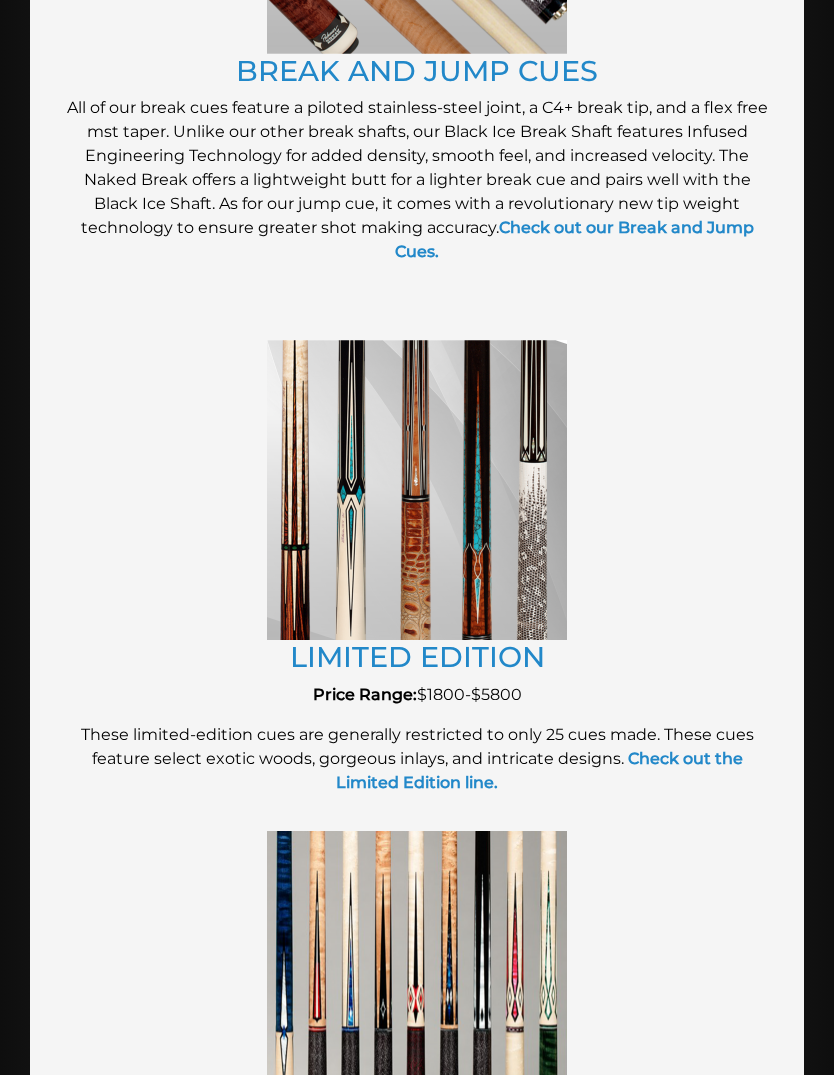 scroll, scrollTop: 3493, scrollLeft: 0, axis: vertical 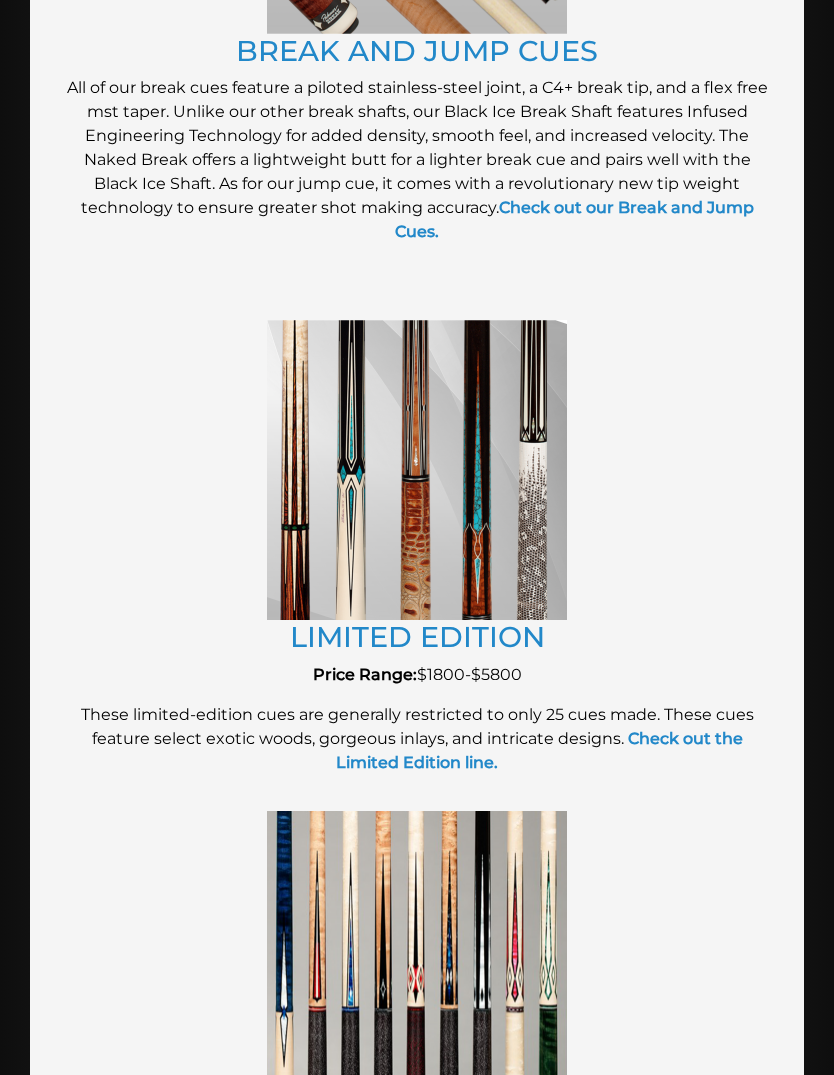 click on "LIMITED EDITION" at bounding box center [417, 637] 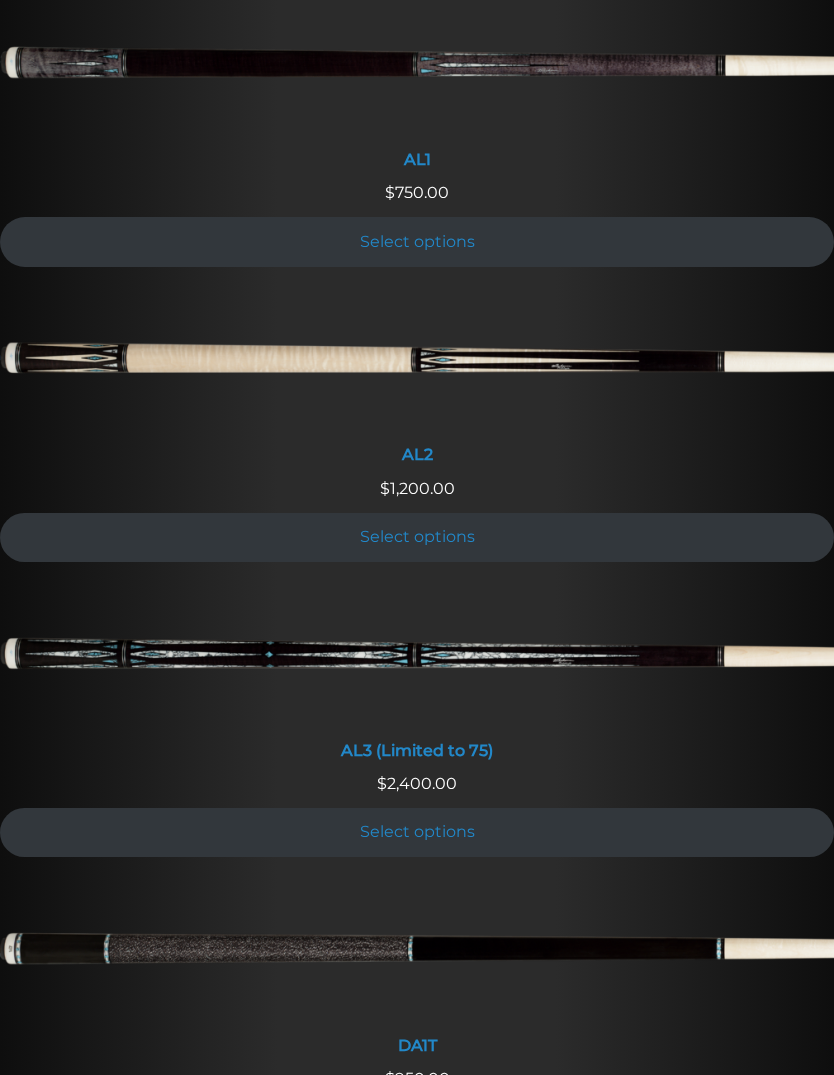 scroll, scrollTop: 1104, scrollLeft: 0, axis: vertical 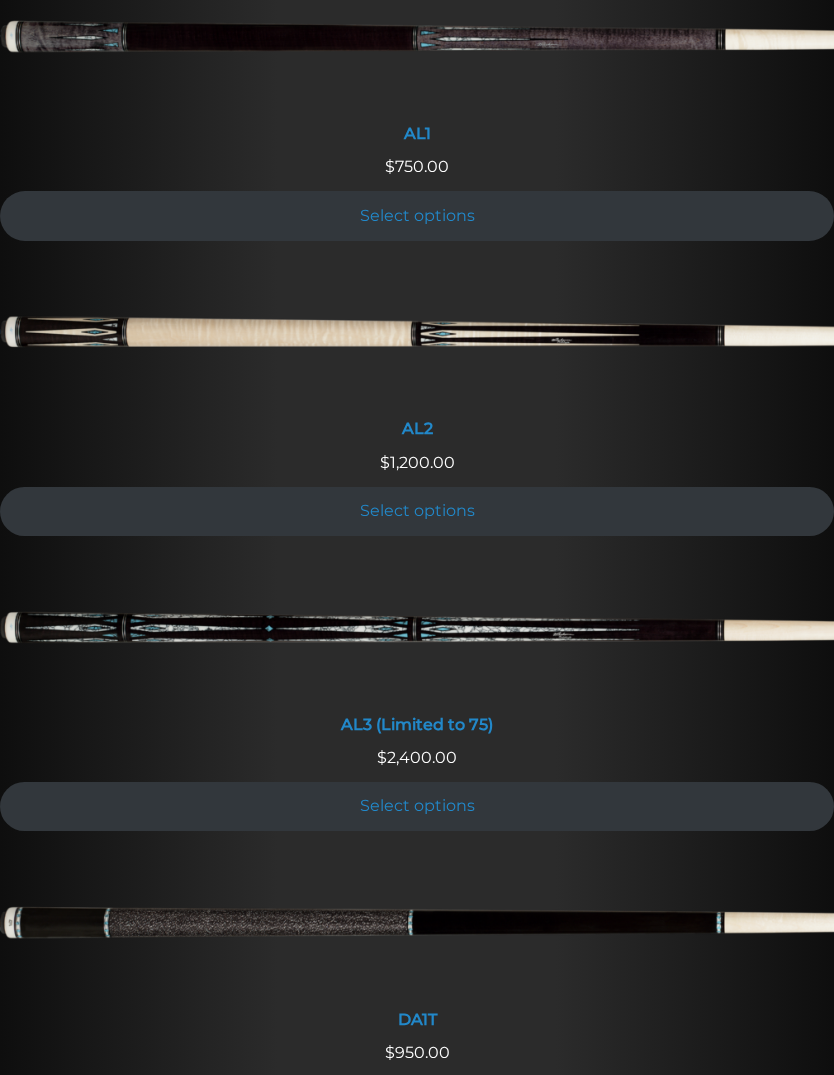 click at bounding box center (417, 338) 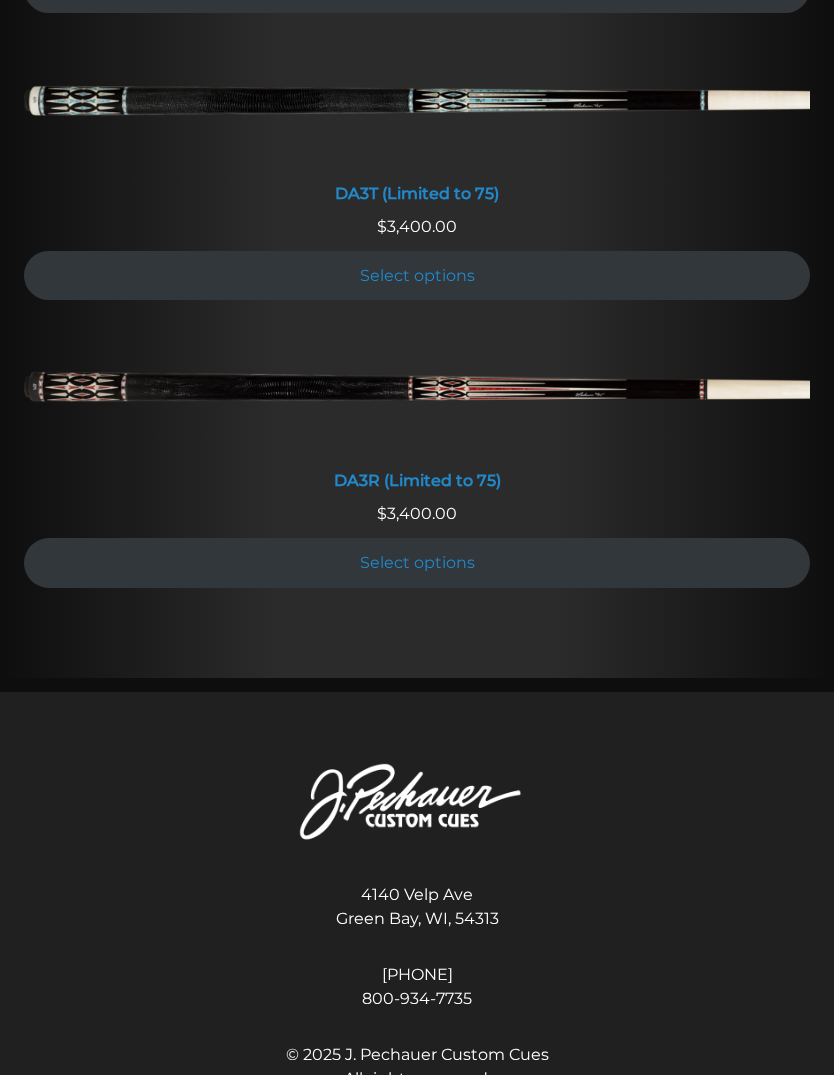 scroll, scrollTop: 3110, scrollLeft: 0, axis: vertical 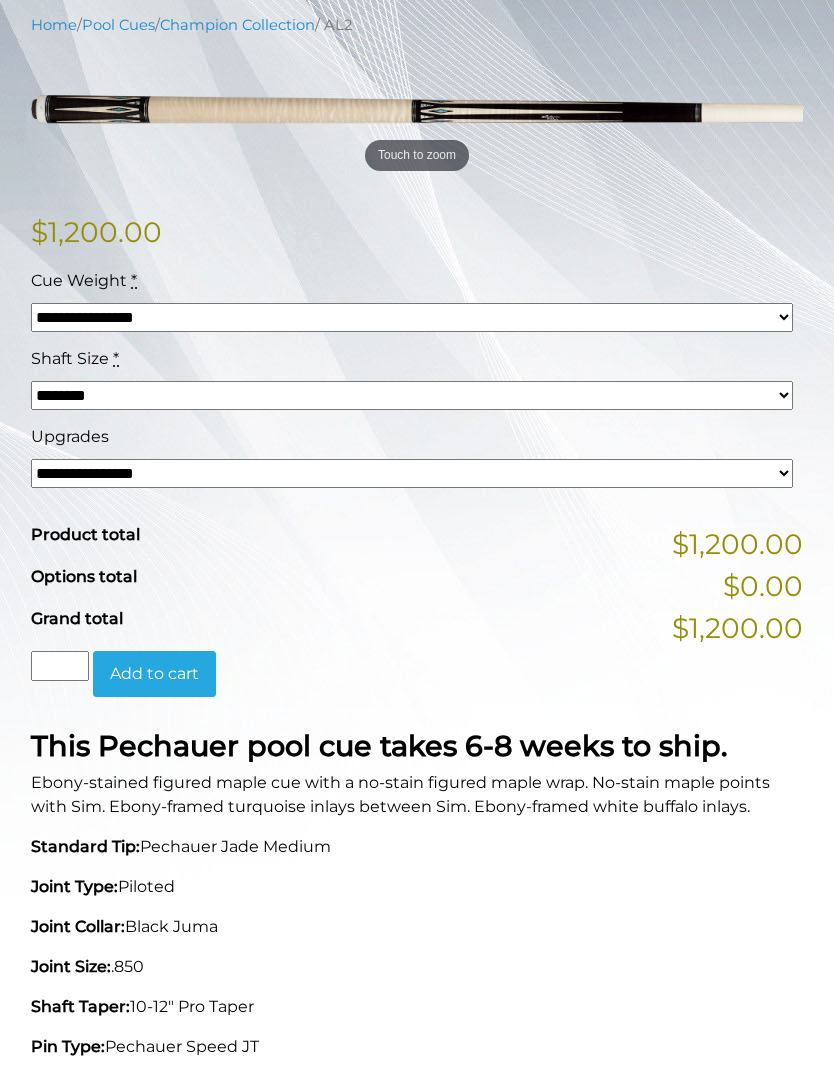 click on "******** ******** ******* ********" at bounding box center [412, 395] 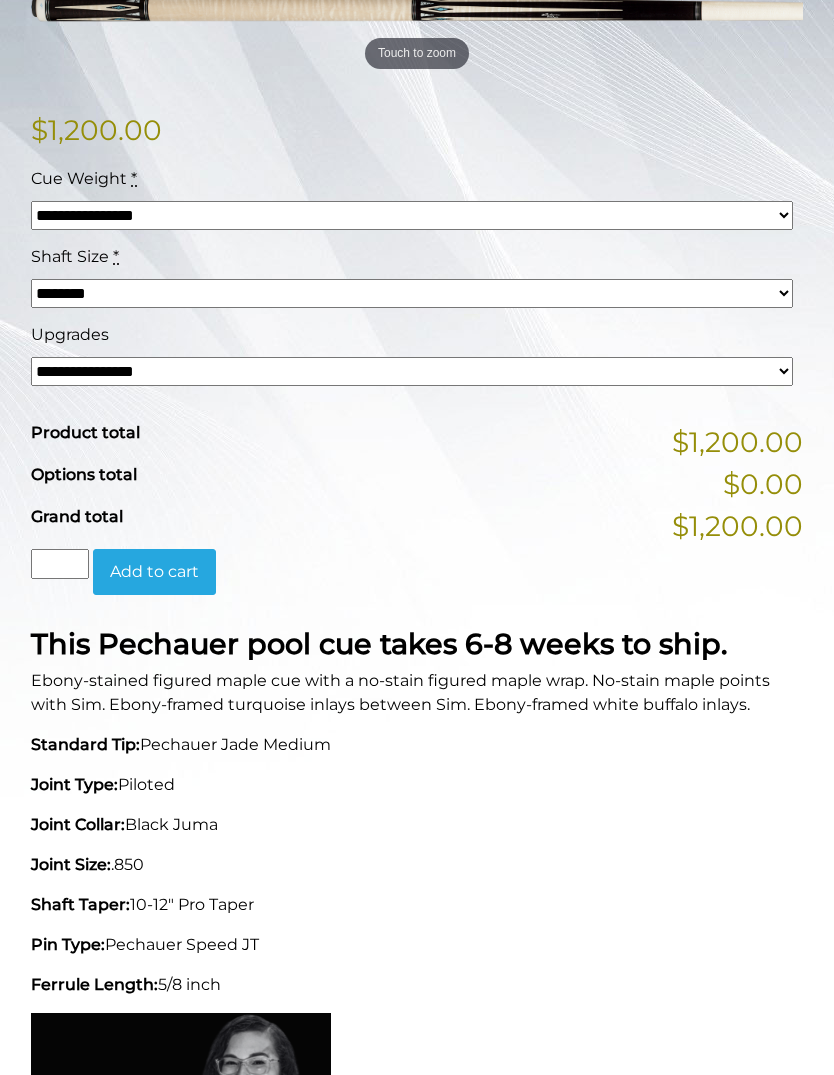 scroll, scrollTop: 517, scrollLeft: 0, axis: vertical 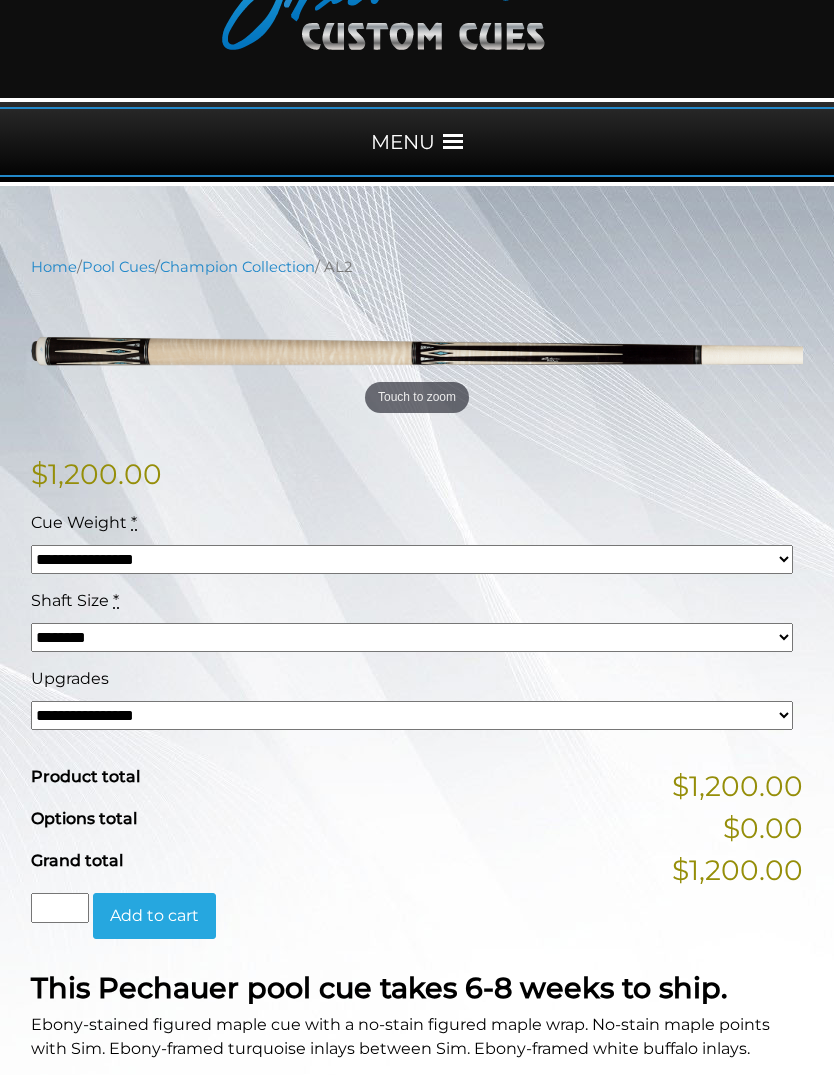 click on "**********" at bounding box center (412, 559) 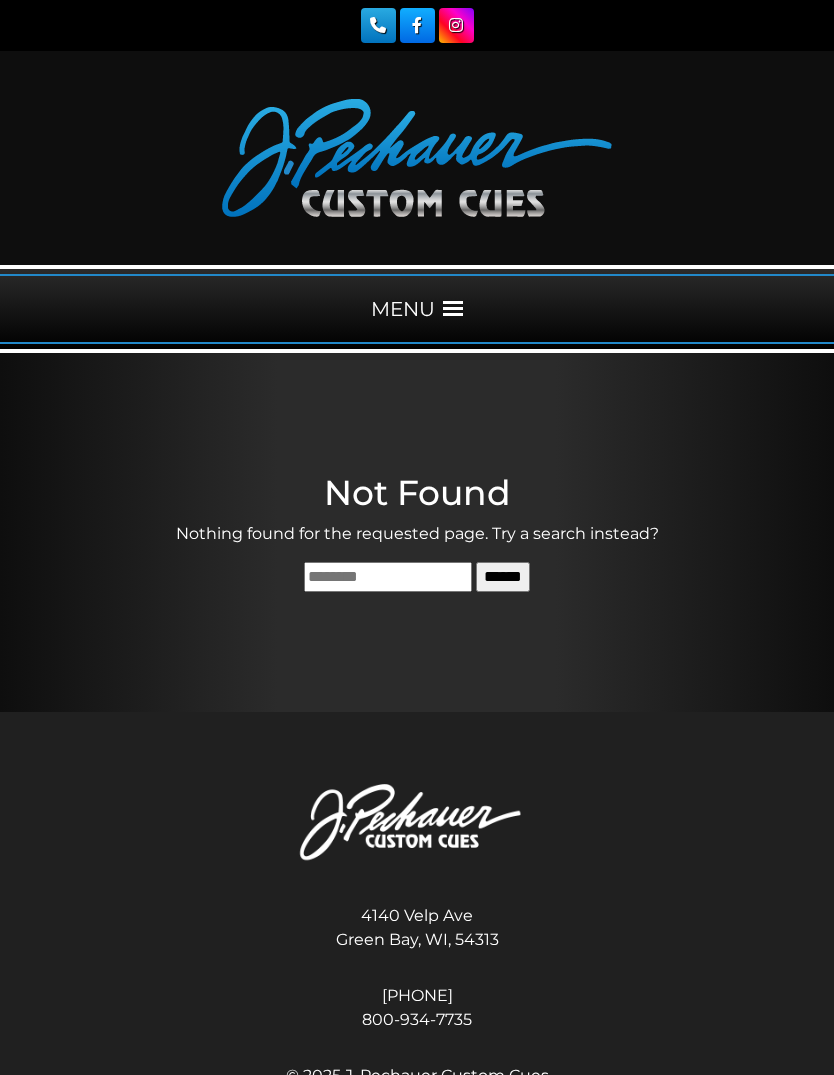 scroll, scrollTop: 0, scrollLeft: 0, axis: both 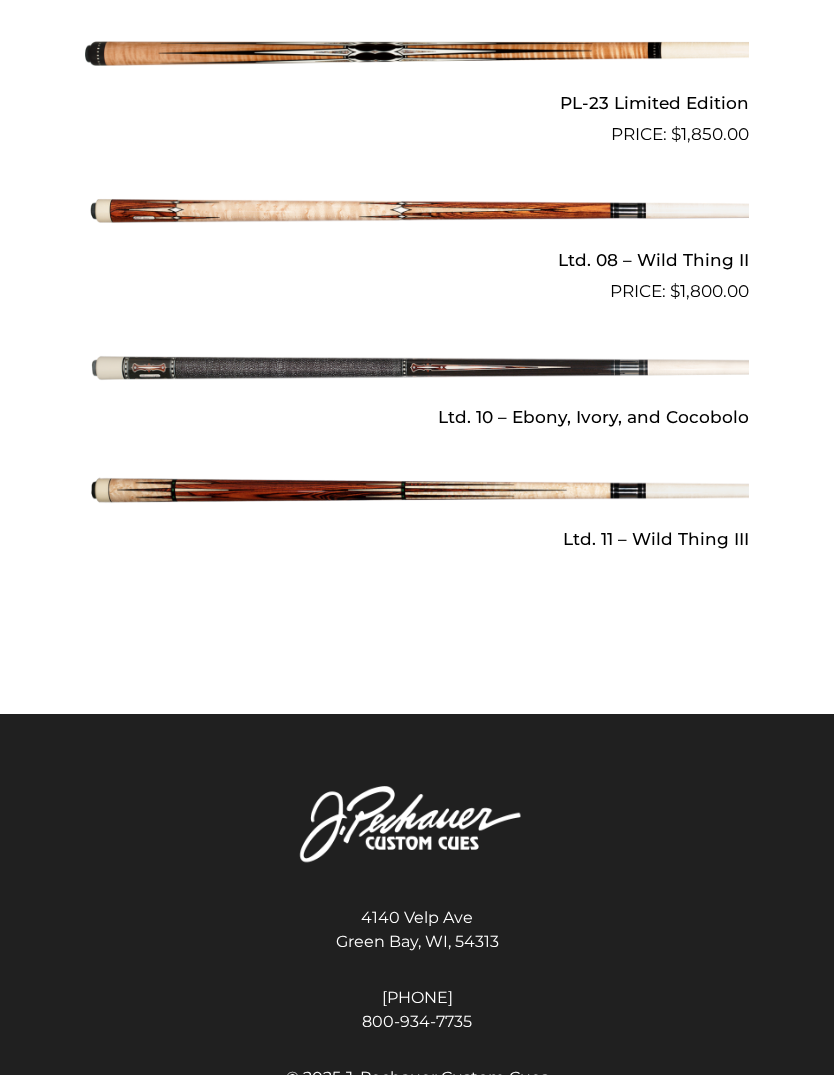 click at bounding box center [417, 491] 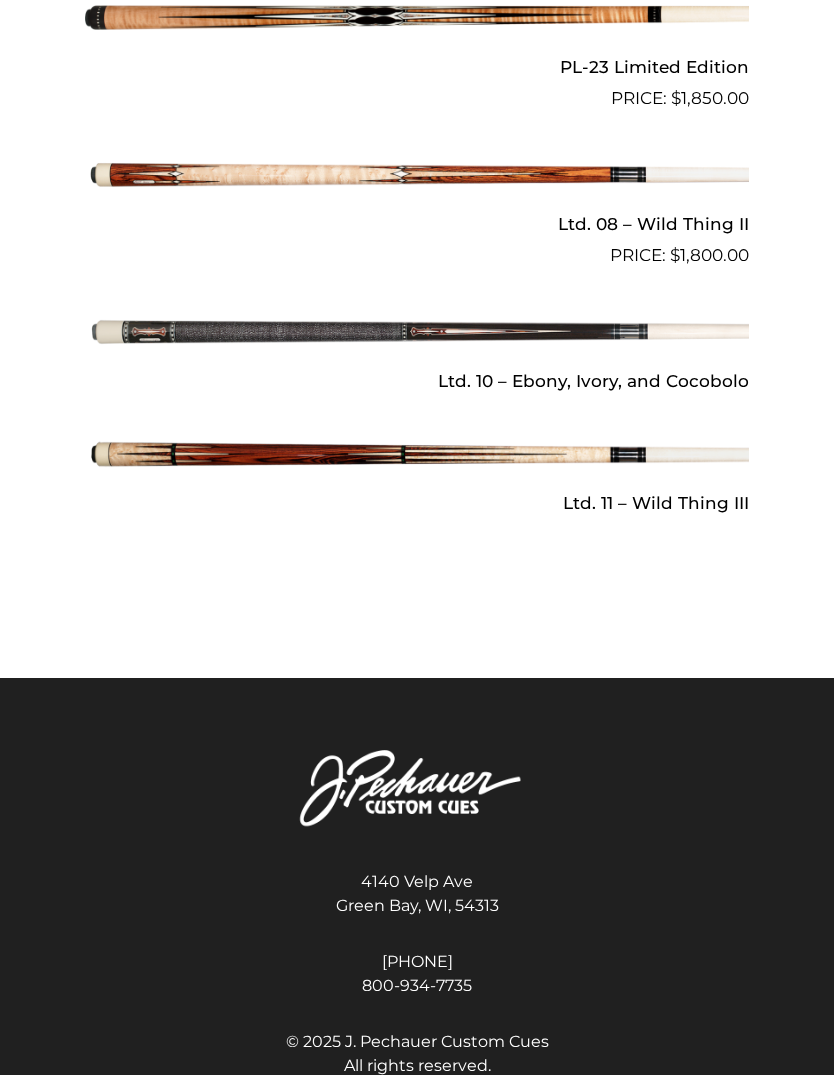 scroll, scrollTop: 2737, scrollLeft: 0, axis: vertical 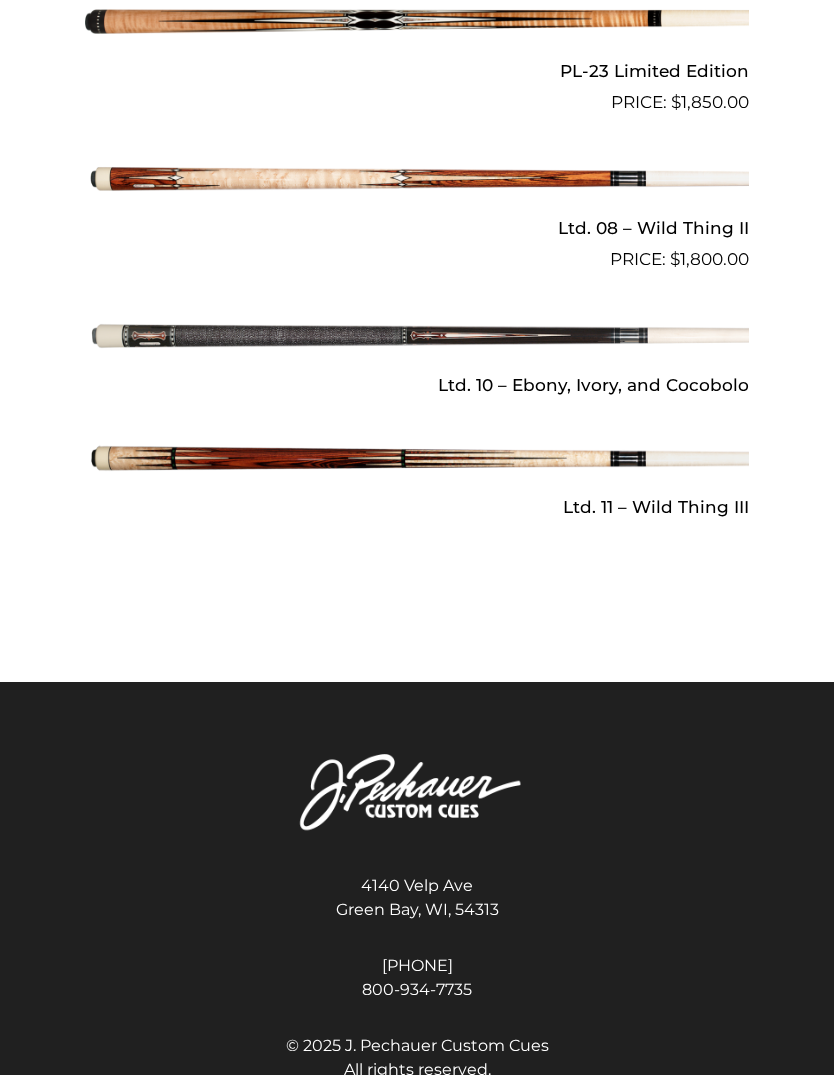 click at bounding box center (417, 336) 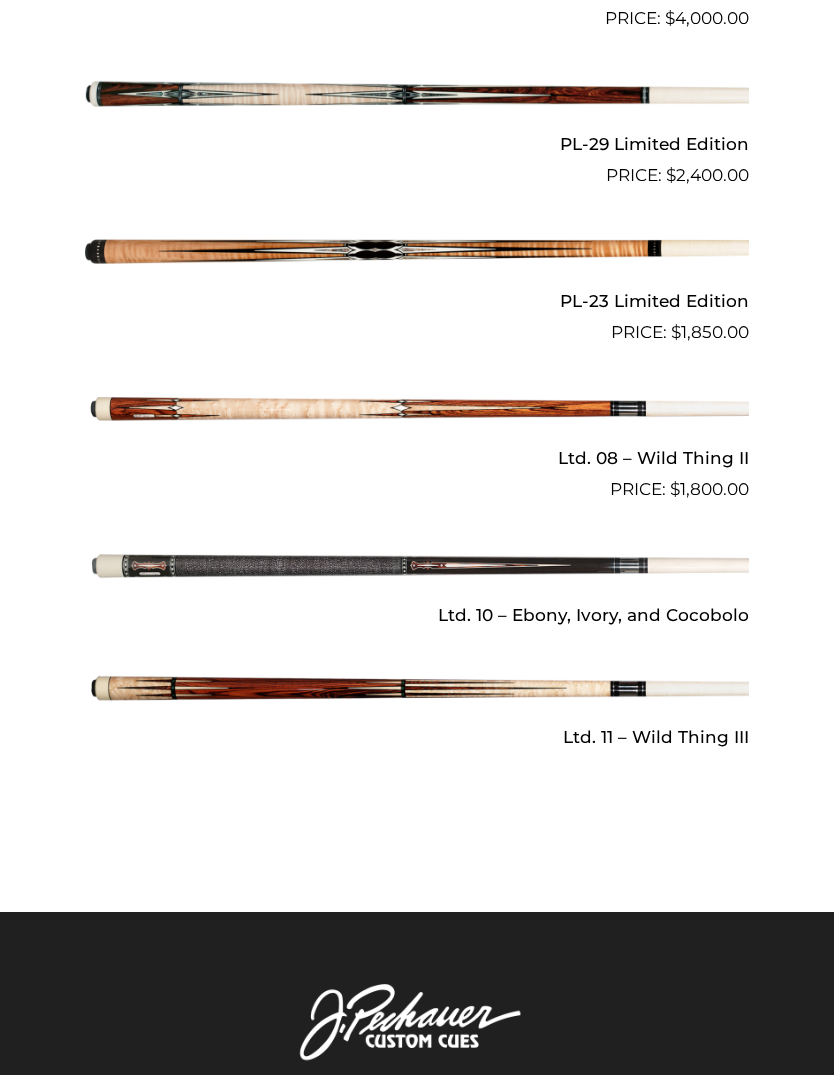 scroll, scrollTop: 2506, scrollLeft: 0, axis: vertical 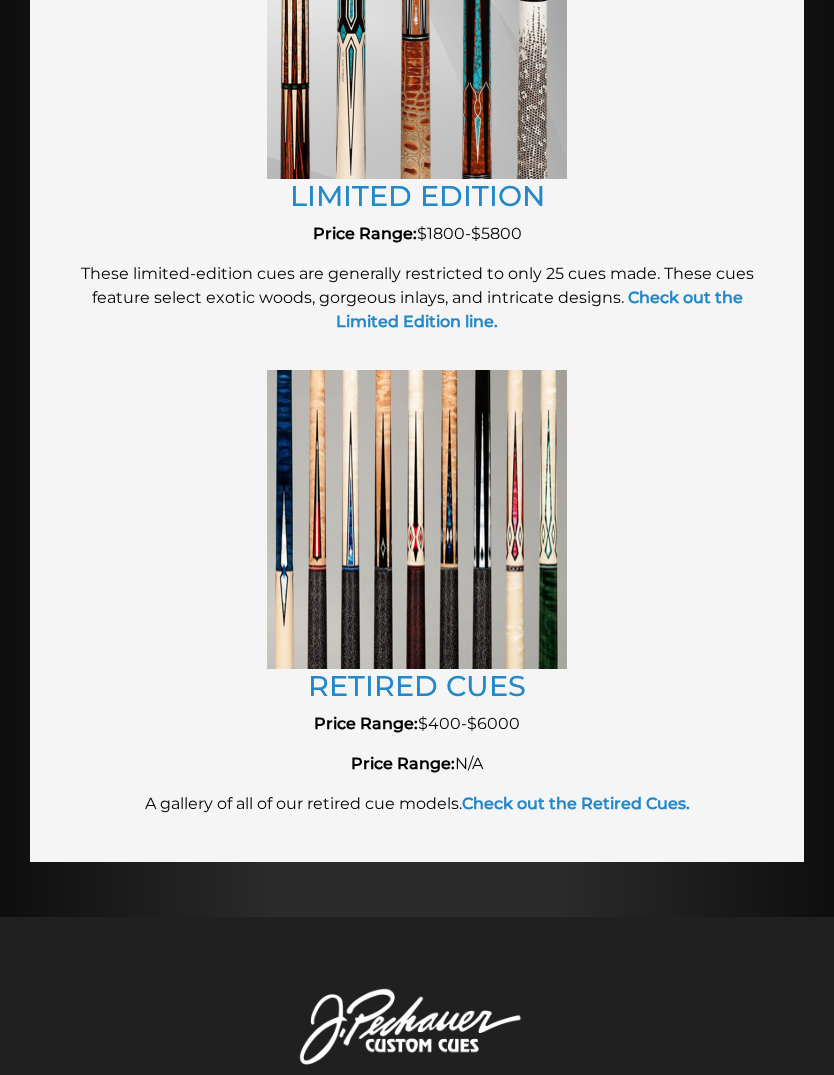 click on "RETIRED CUES" at bounding box center [417, 685] 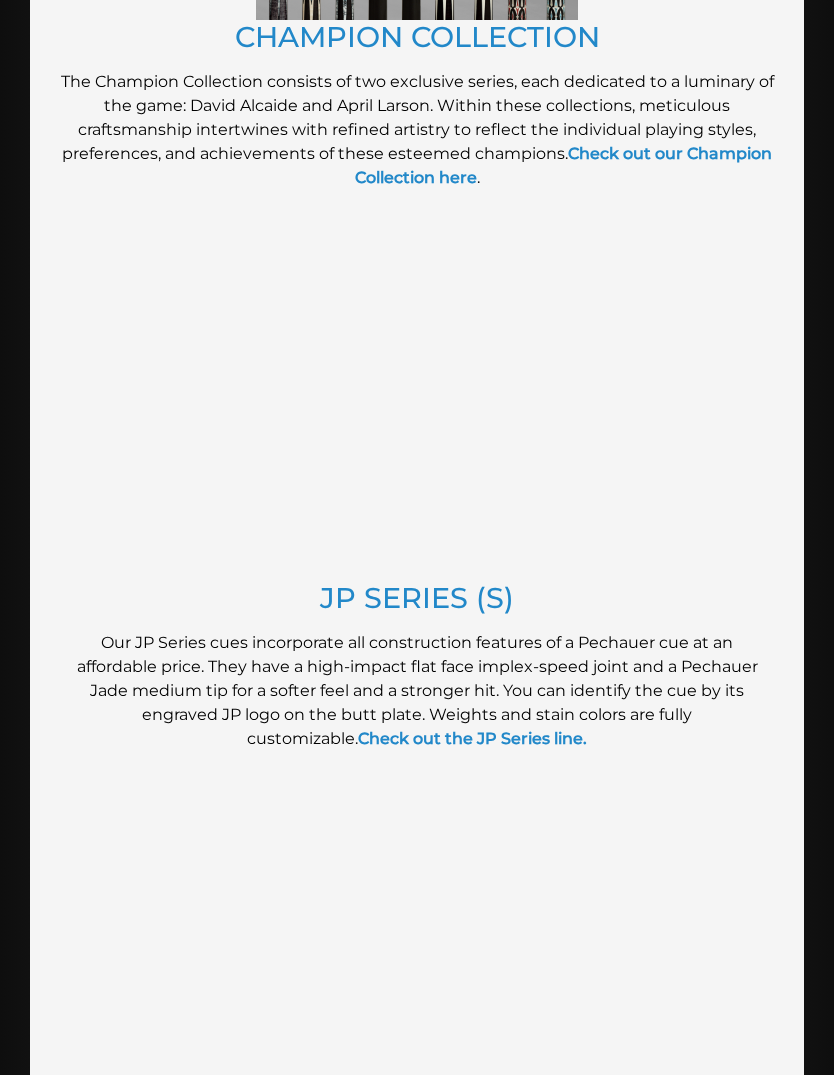 scroll, scrollTop: 1446, scrollLeft: 0, axis: vertical 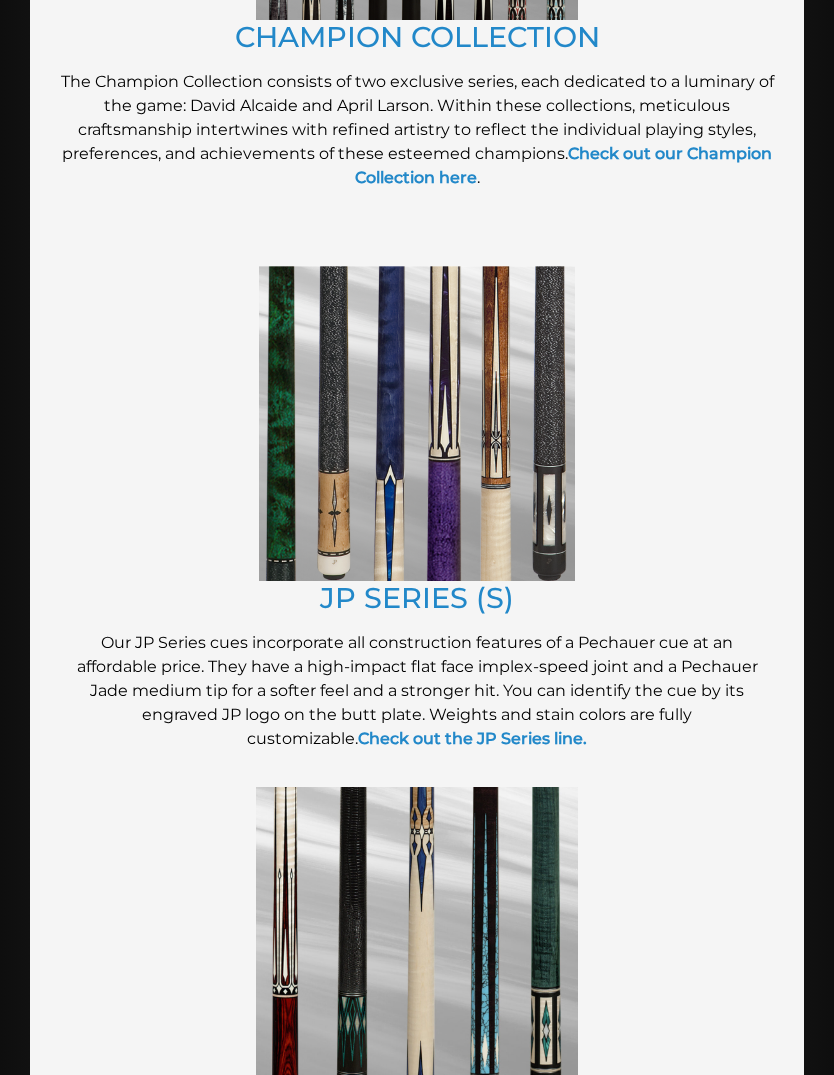 click on "JP SERIES (S)" at bounding box center (417, 598) 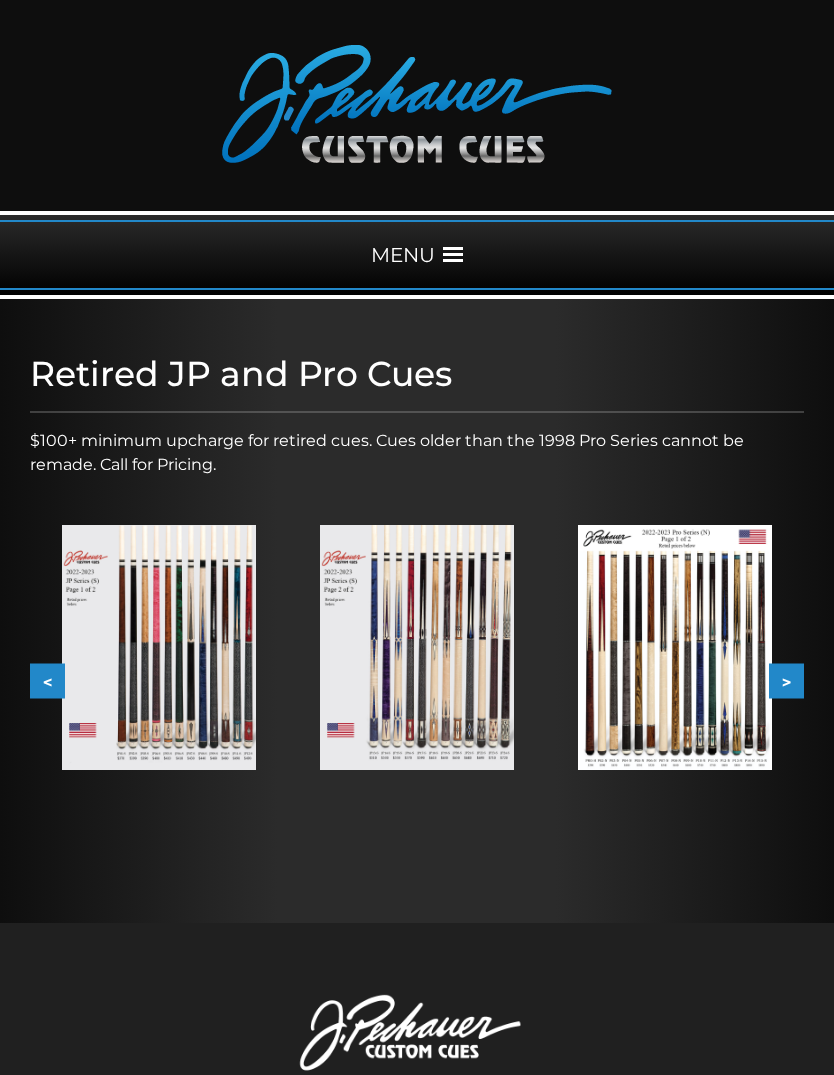 scroll, scrollTop: 0, scrollLeft: 0, axis: both 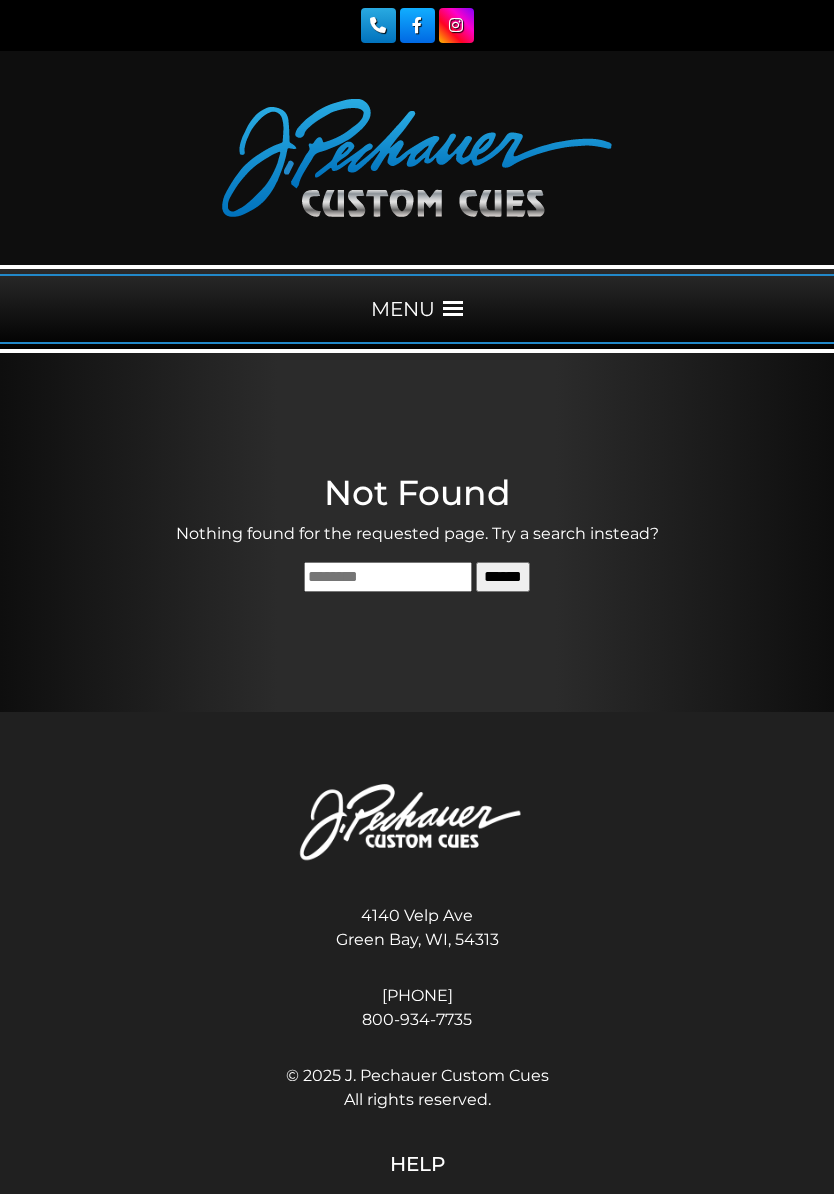 click on "MENU" at bounding box center [417, 309] 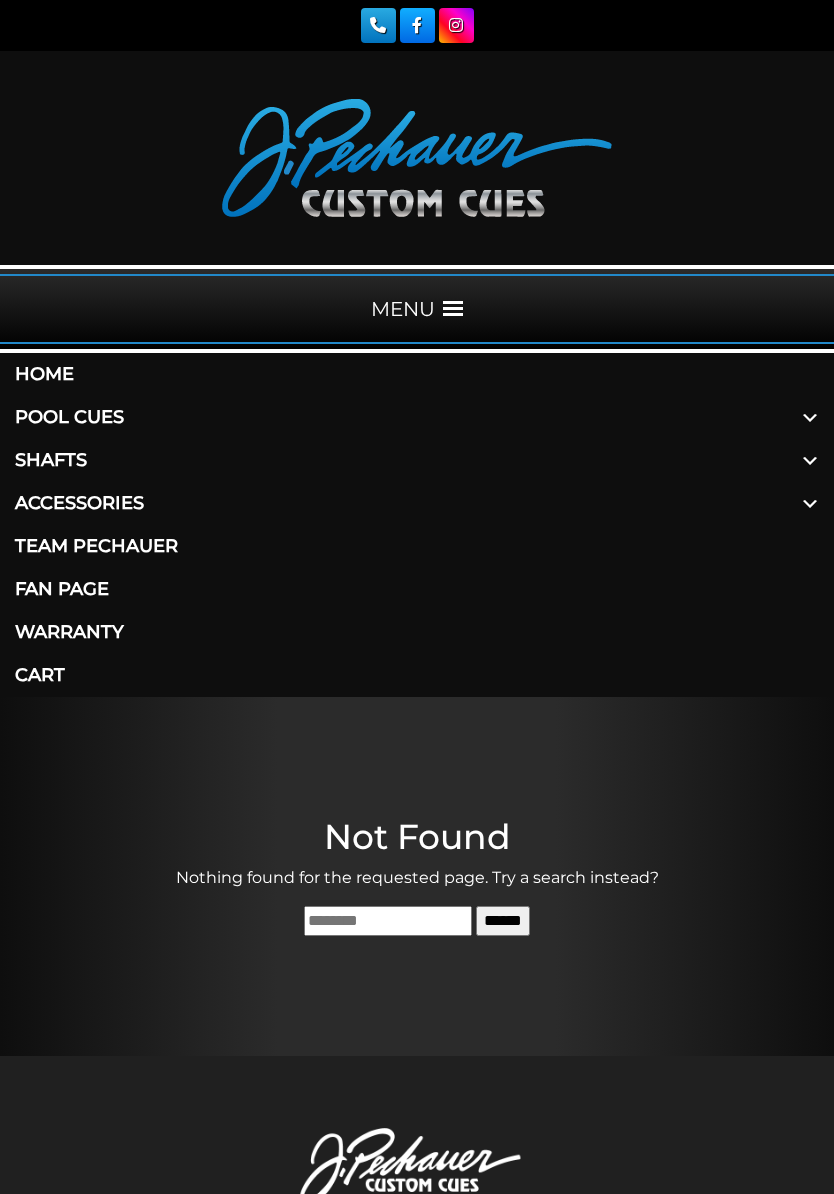 click on "Pool Cues" at bounding box center [417, 417] 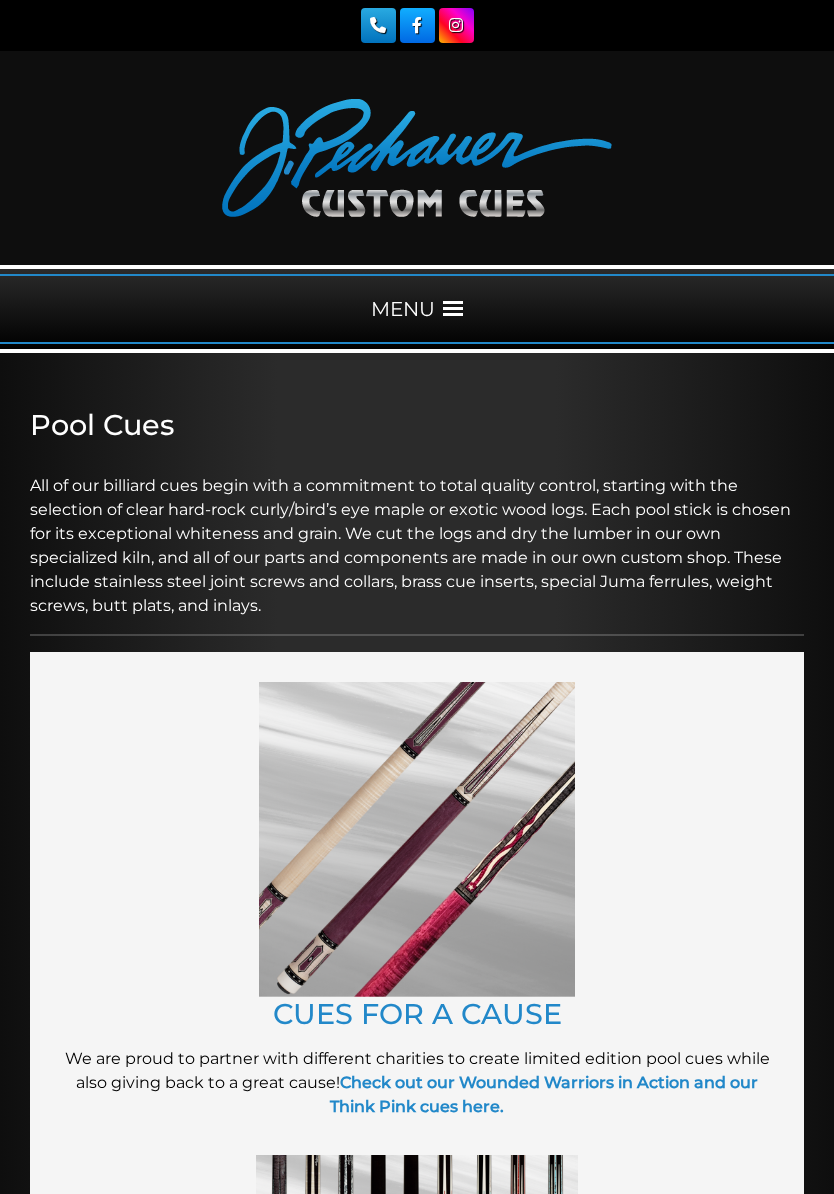 scroll, scrollTop: 0, scrollLeft: 0, axis: both 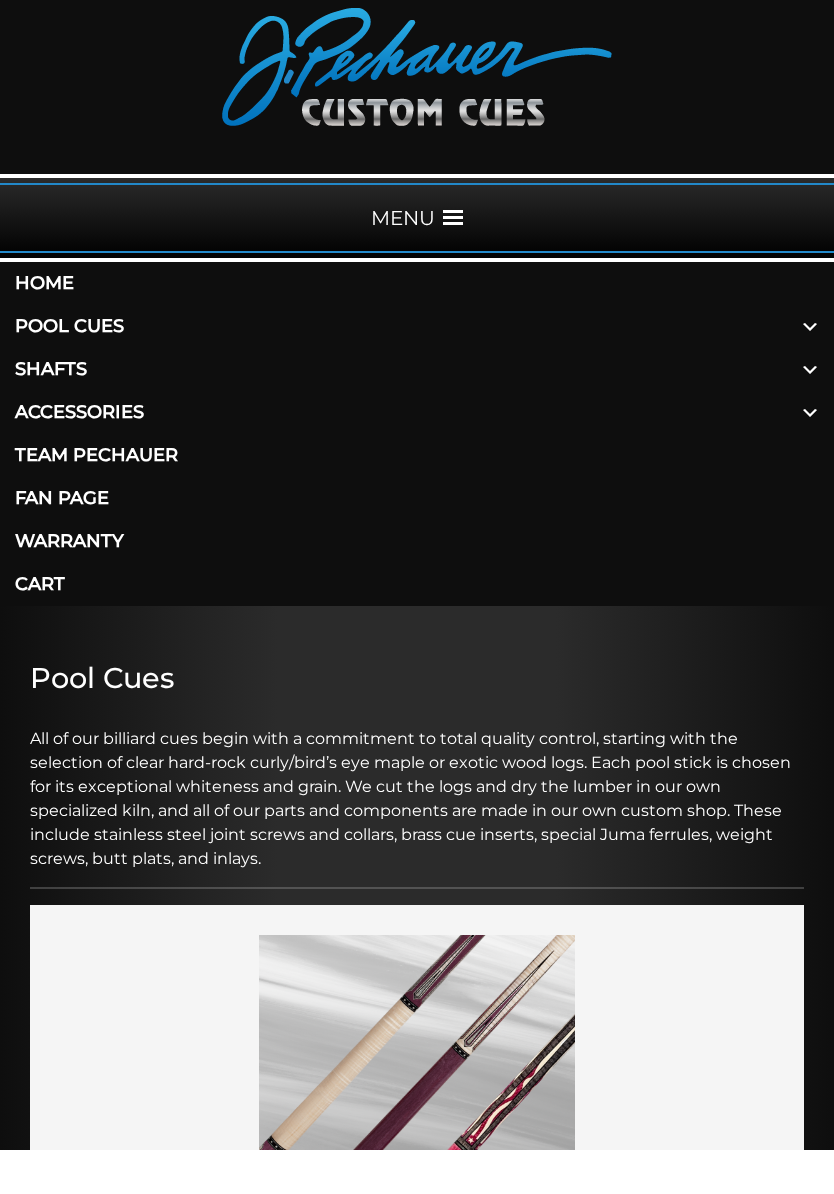 click on "Pool Cues" at bounding box center (417, 370) 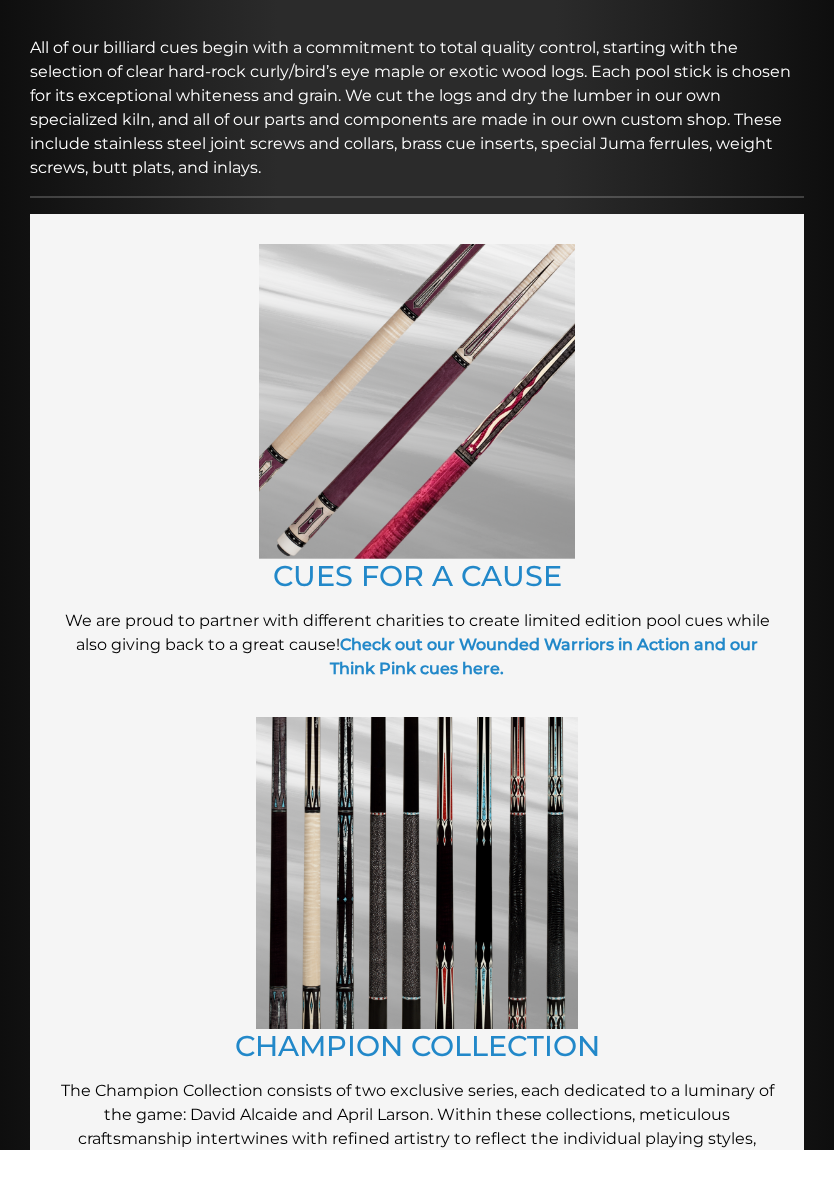 scroll, scrollTop: 527, scrollLeft: 0, axis: vertical 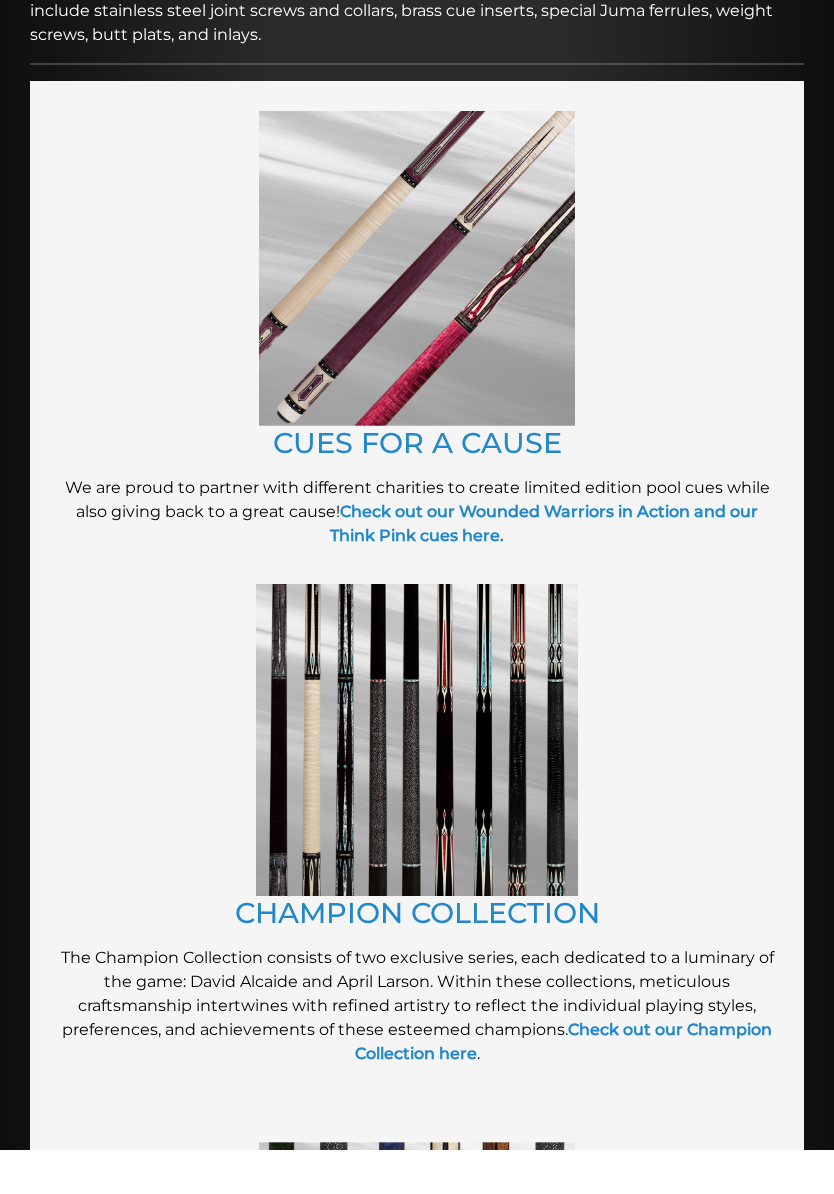 click at bounding box center [417, 312] 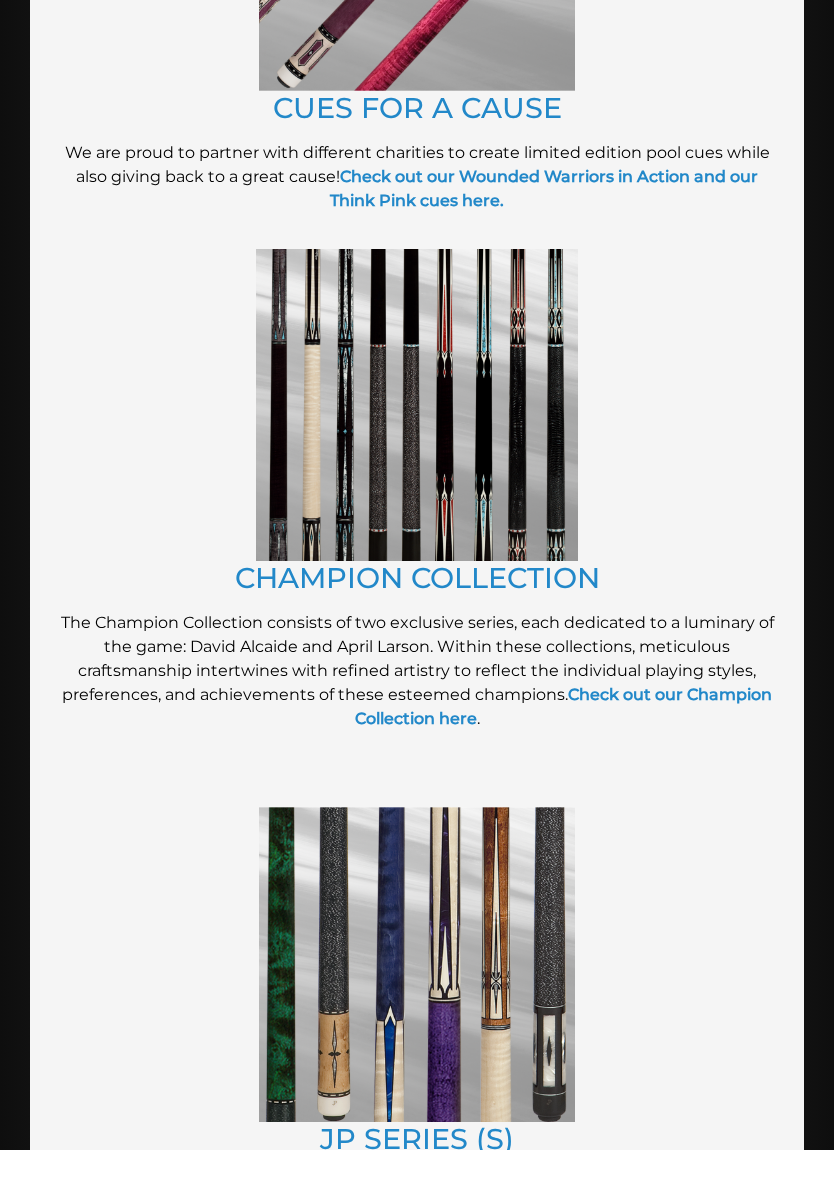 scroll, scrollTop: 967, scrollLeft: 0, axis: vertical 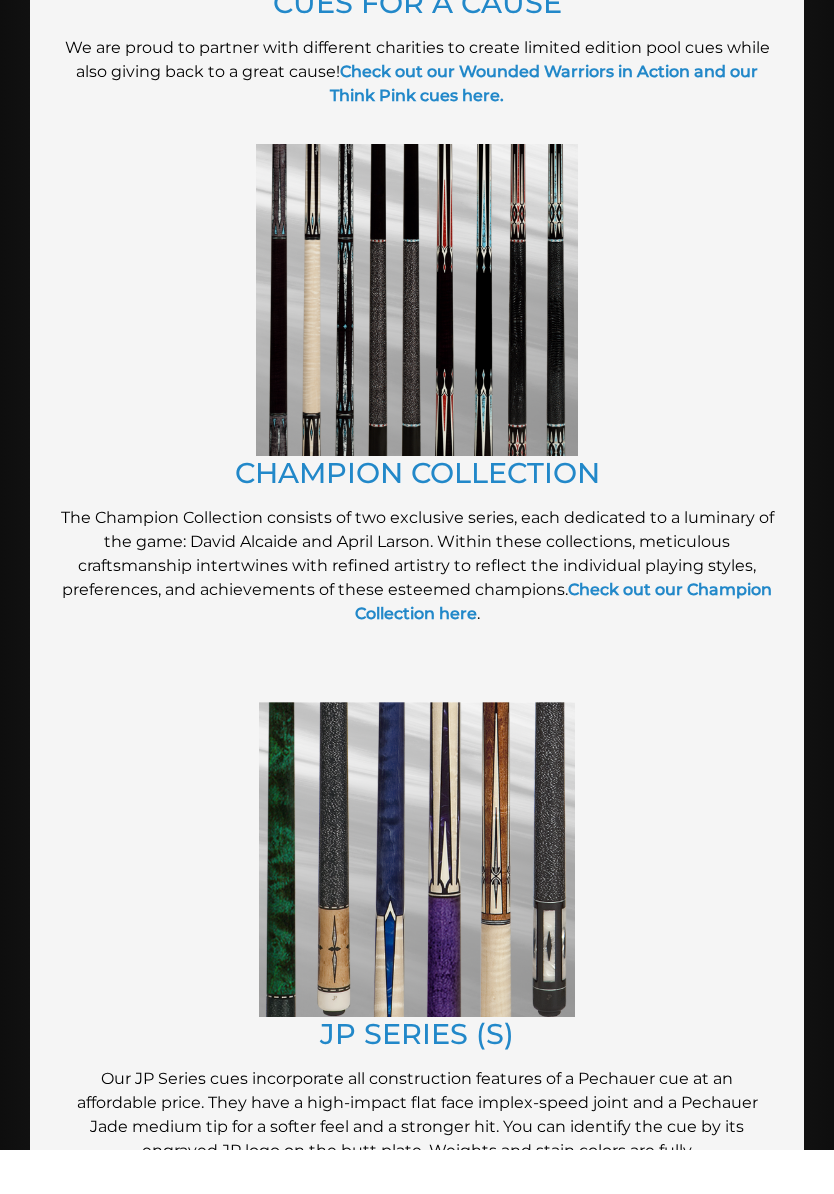 click on "CHAMPION COLLECTION" at bounding box center [417, 516] 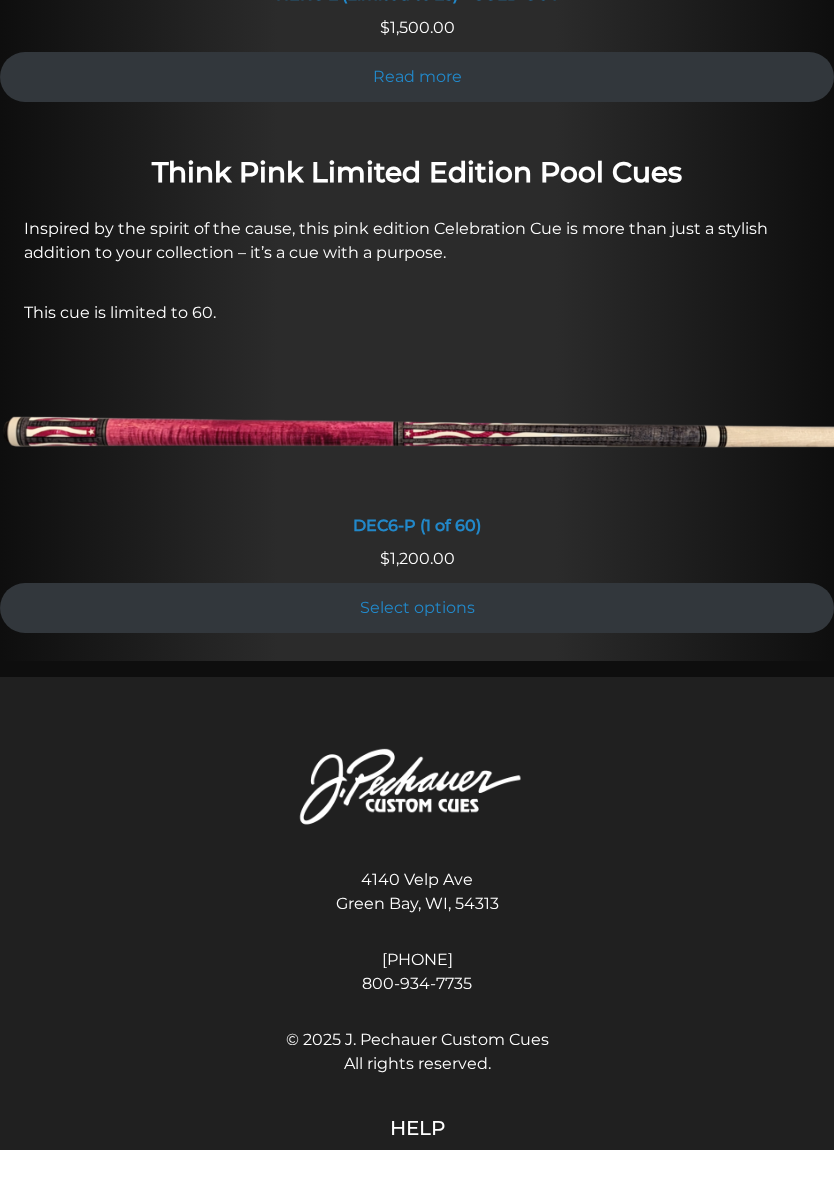 scroll, scrollTop: 1576, scrollLeft: 0, axis: vertical 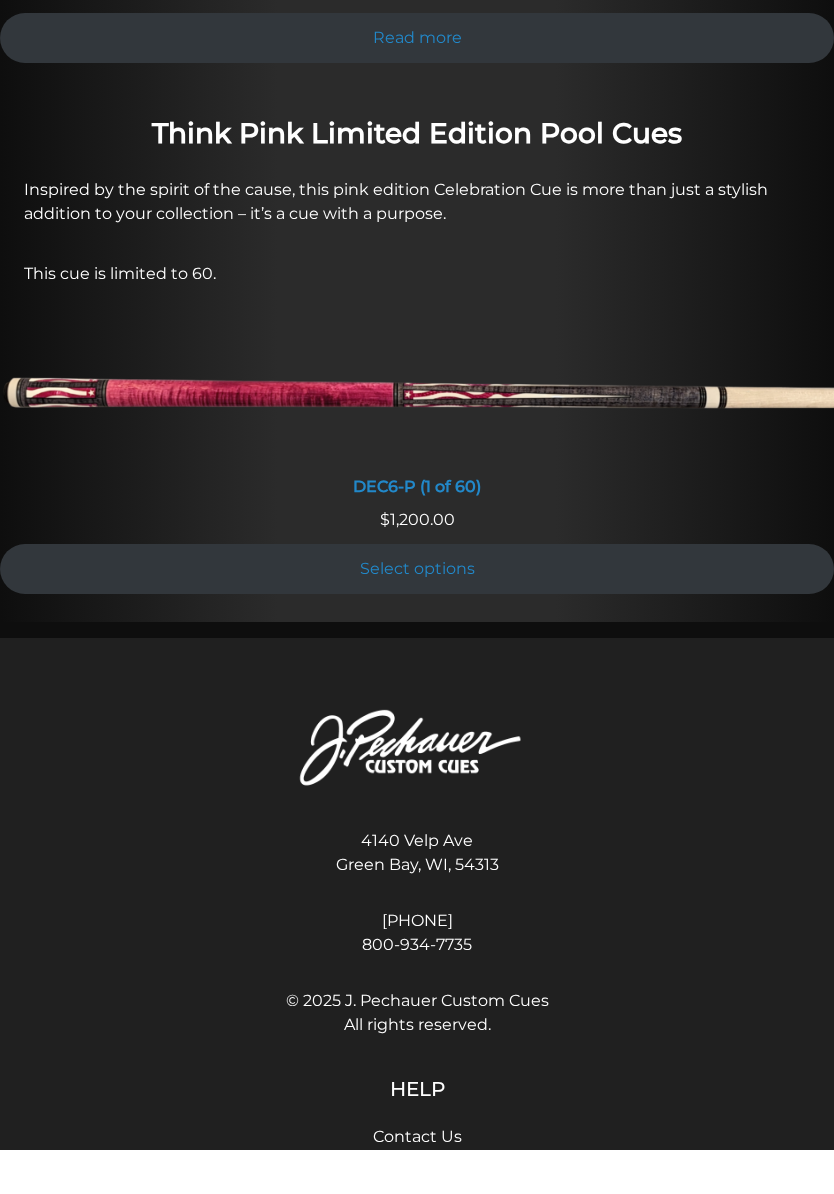 click on "Select options" at bounding box center (417, 612) 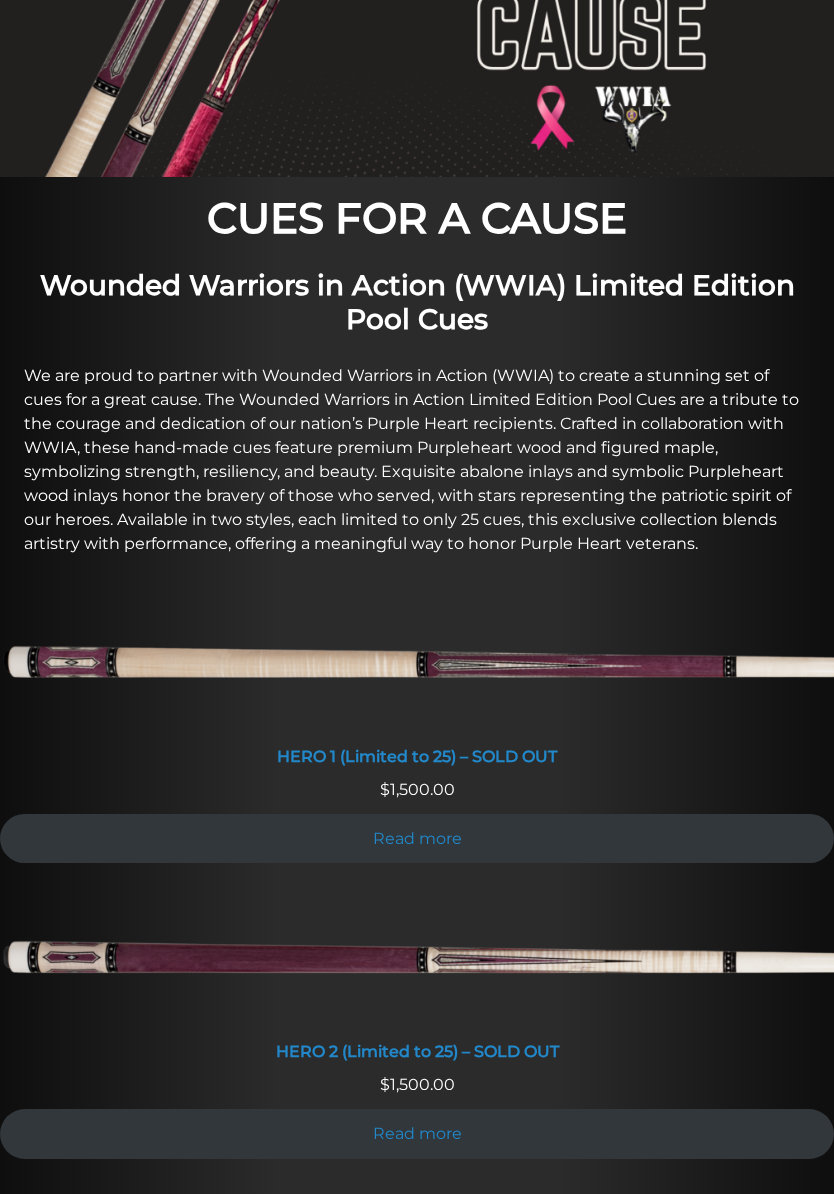 scroll, scrollTop: 491, scrollLeft: 0, axis: vertical 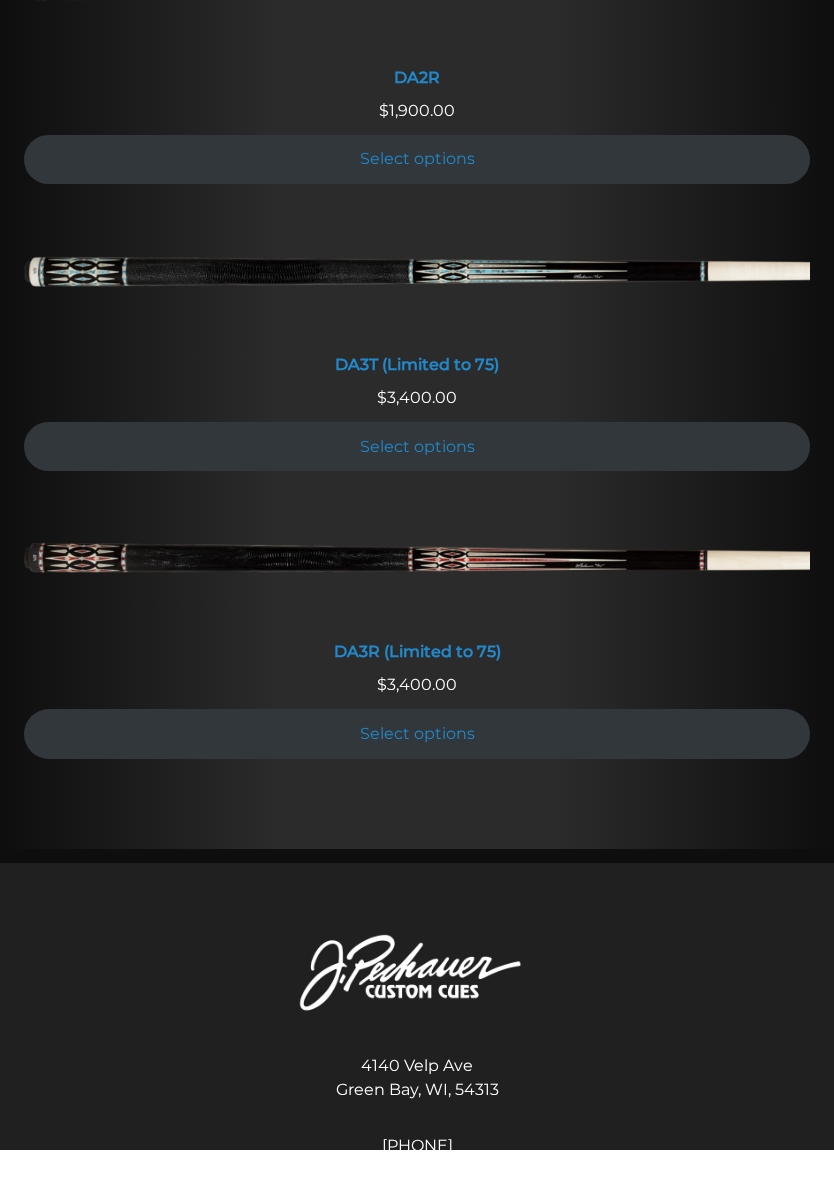 click at bounding box center (417, 608) 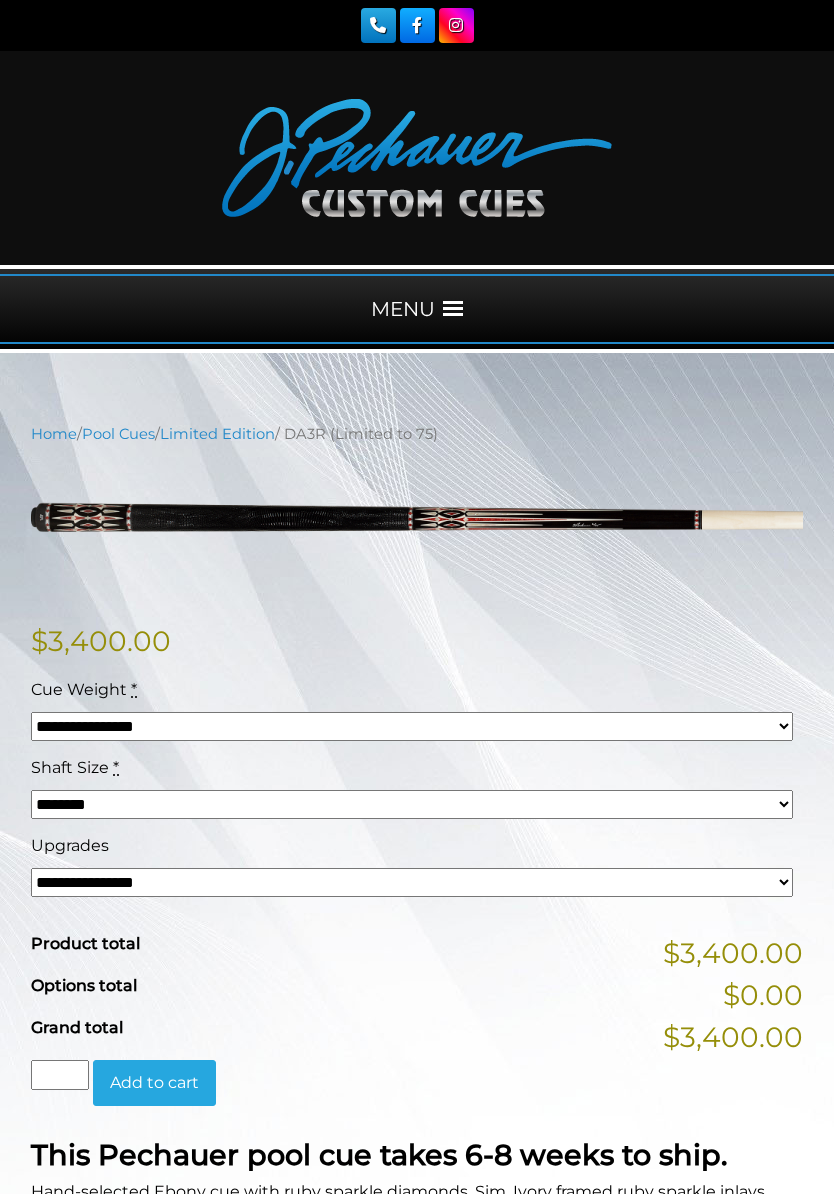 scroll, scrollTop: 0, scrollLeft: 0, axis: both 